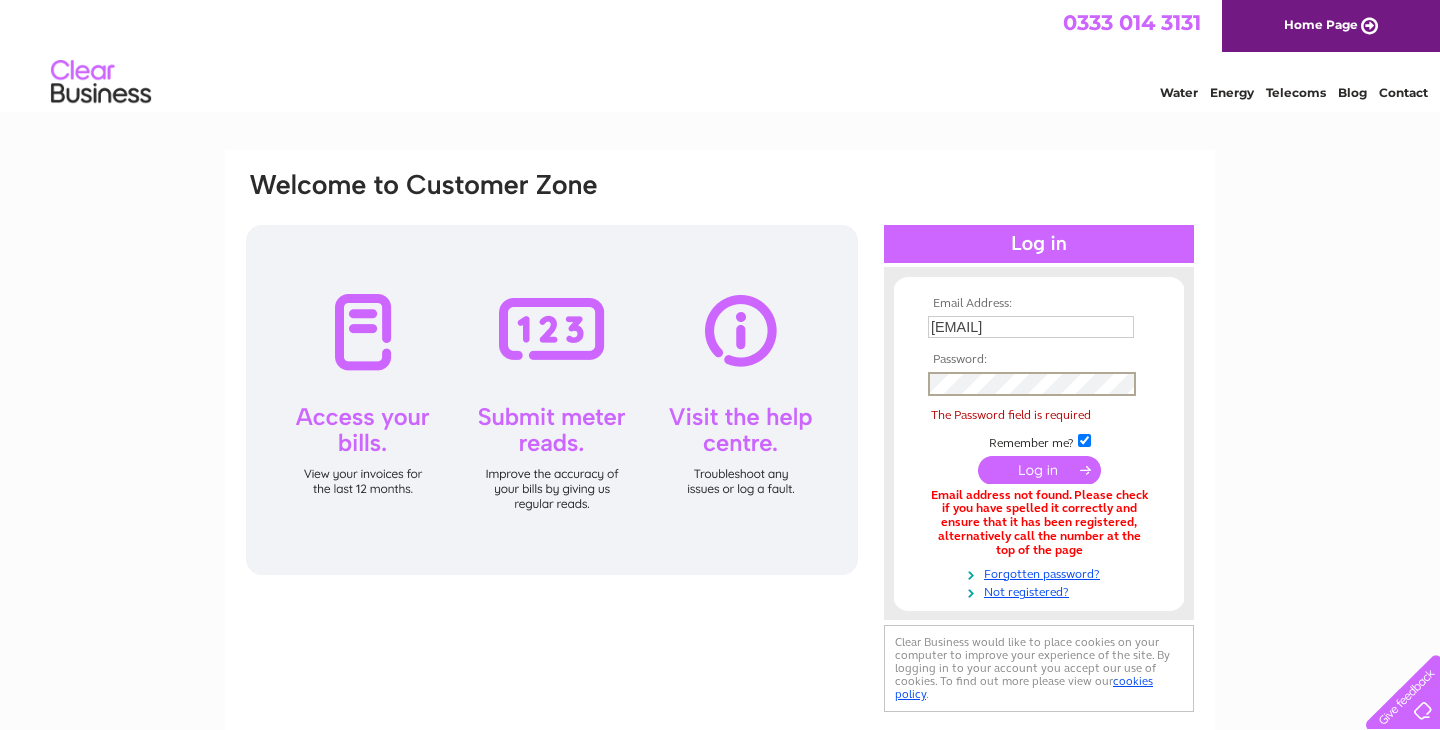 scroll, scrollTop: 0, scrollLeft: 0, axis: both 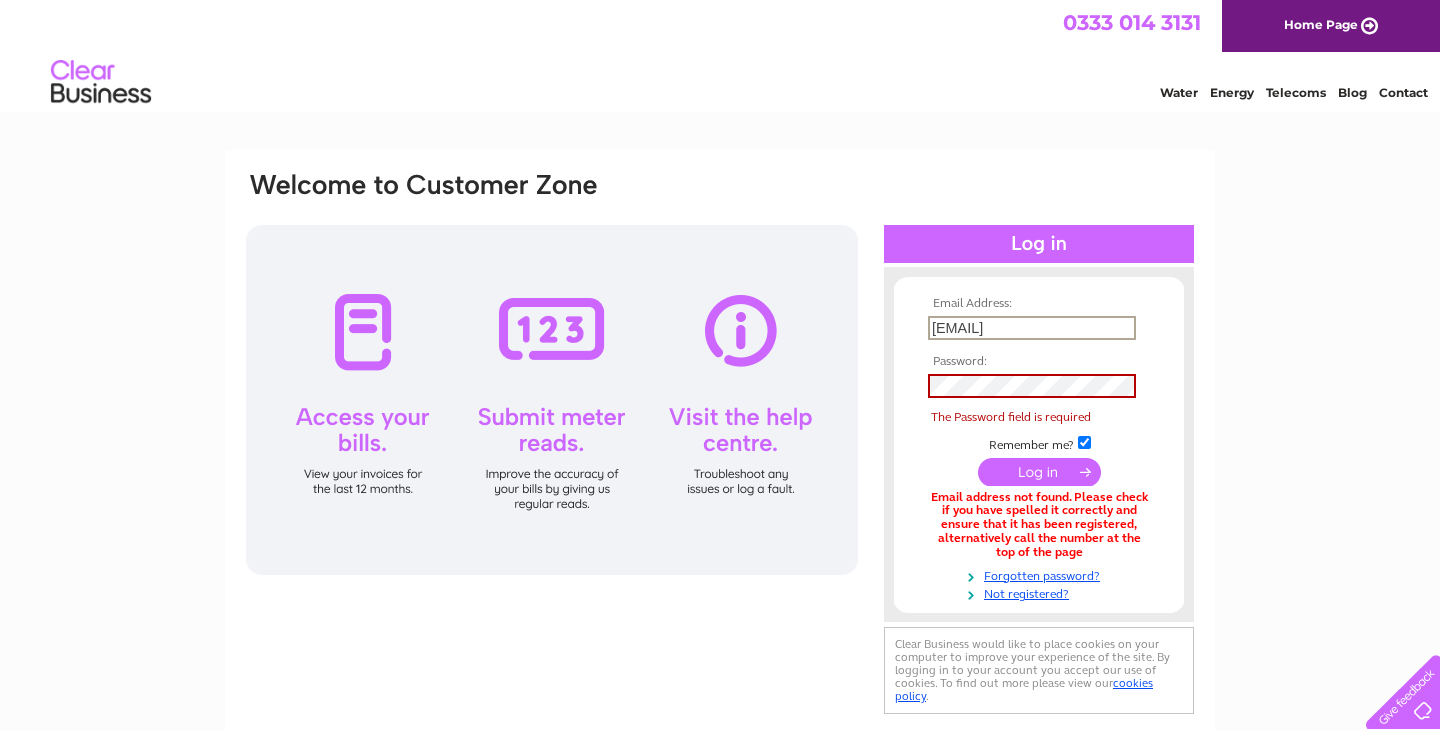 click on "simon@platane.co.uk" at bounding box center (1032, 328) 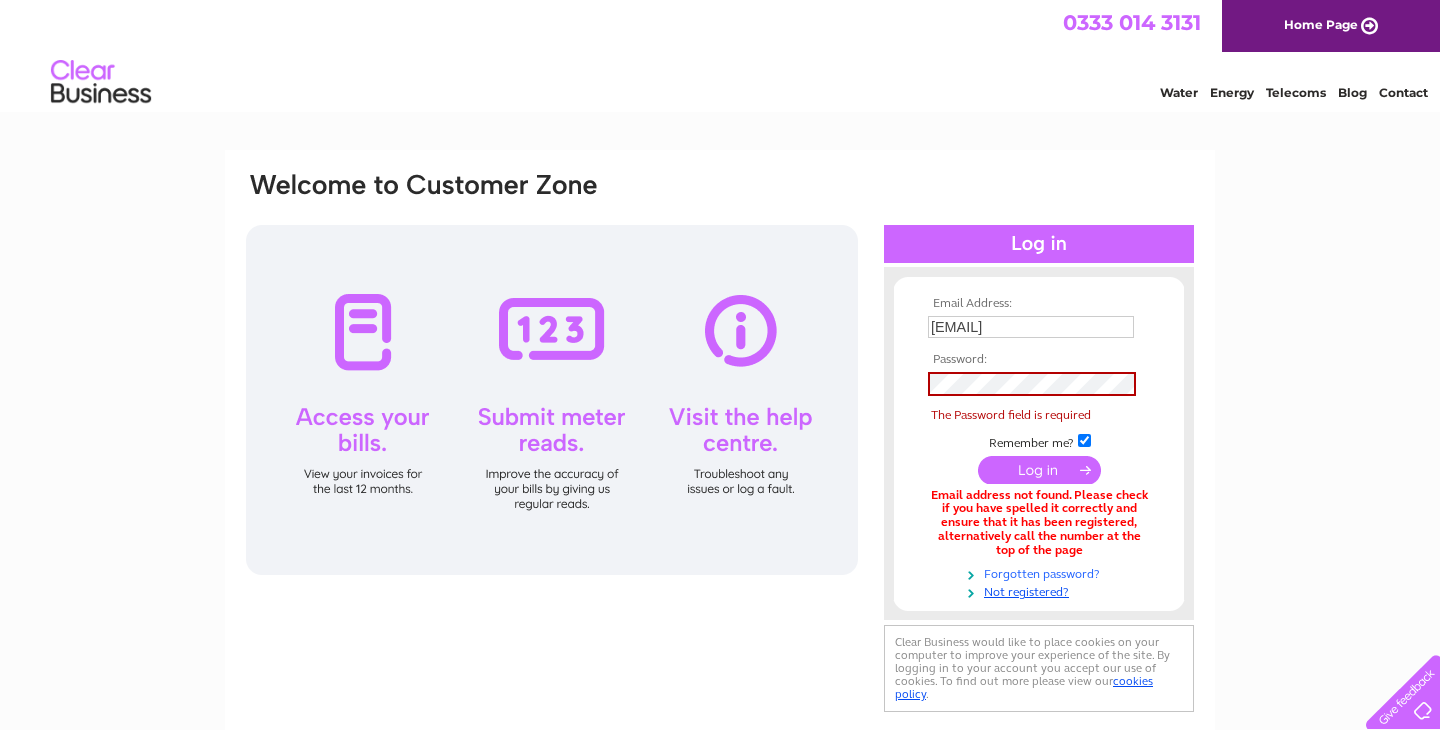 click on "Forgotten password?" at bounding box center (1041, 572) 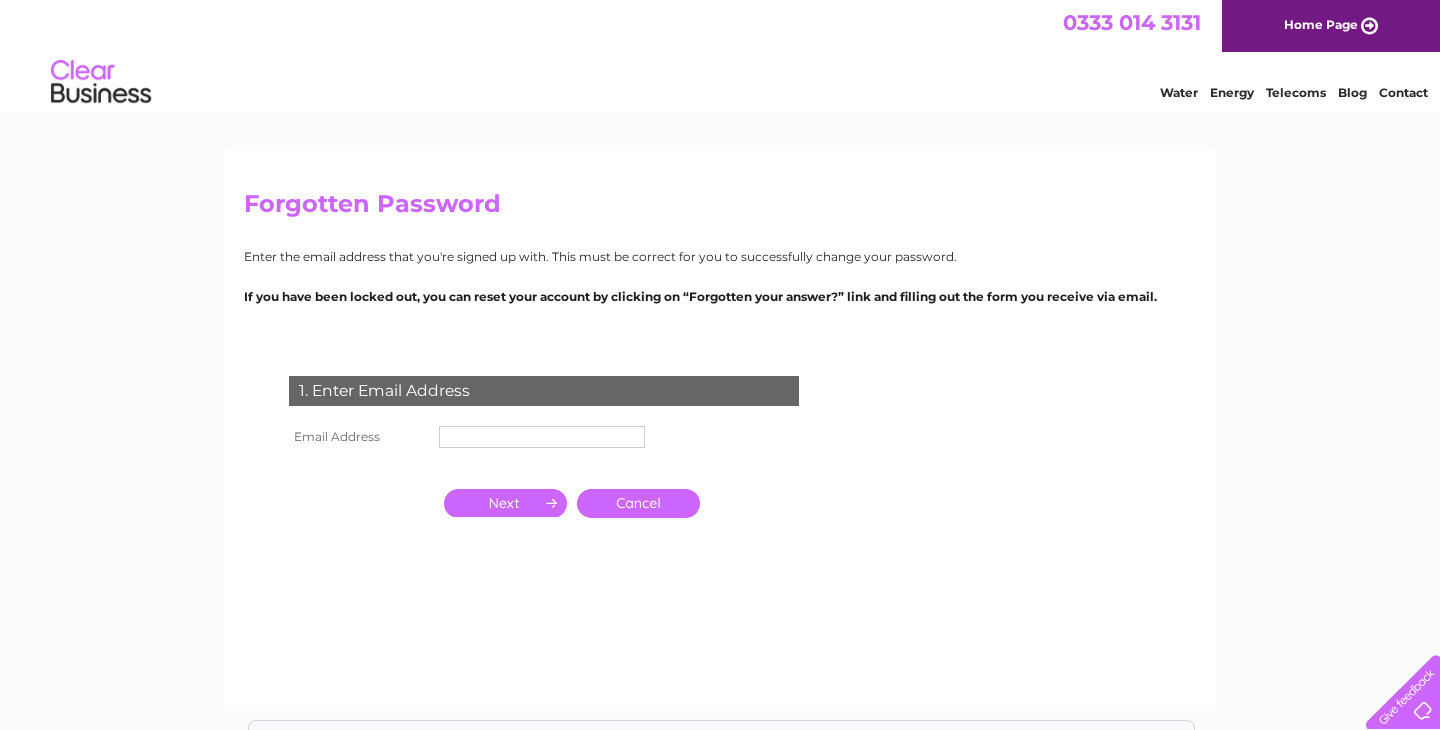 scroll, scrollTop: 0, scrollLeft: 0, axis: both 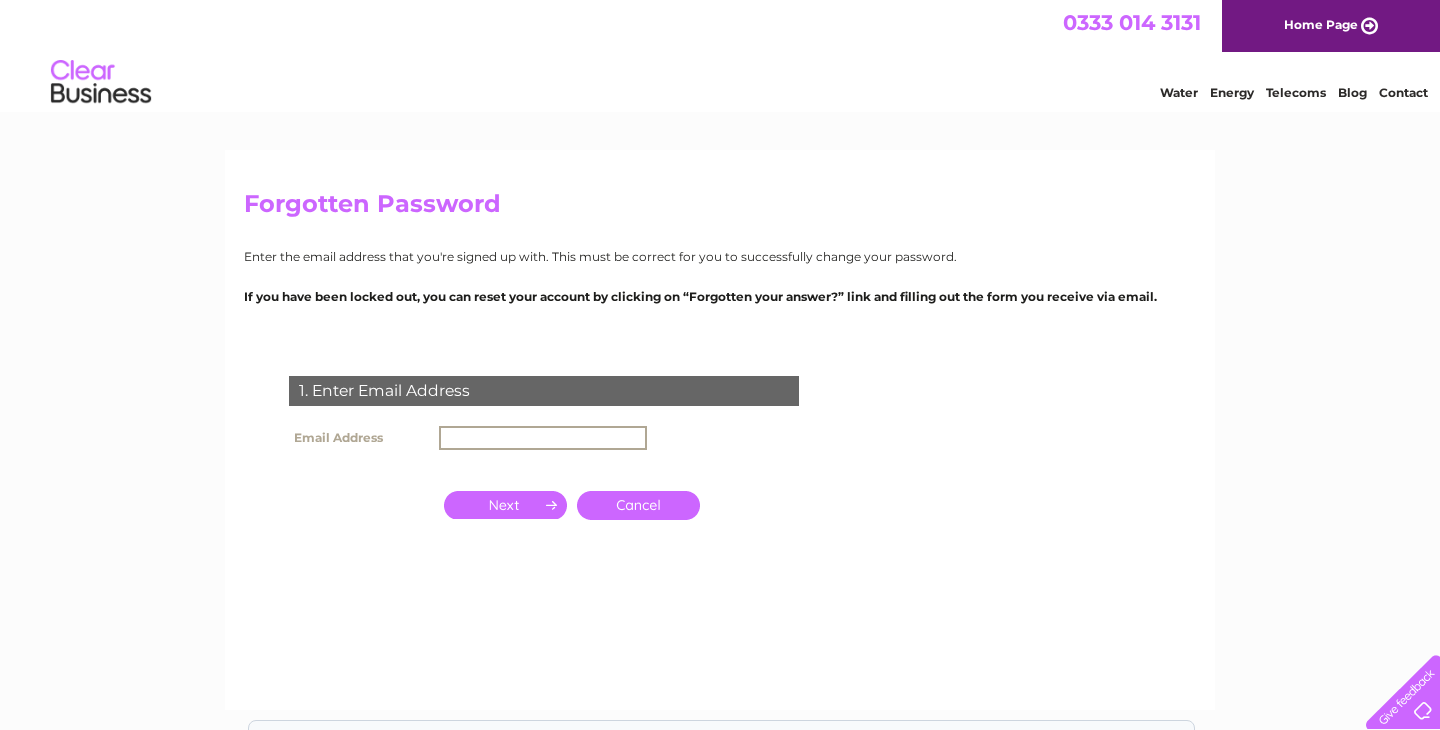 click at bounding box center (543, 438) 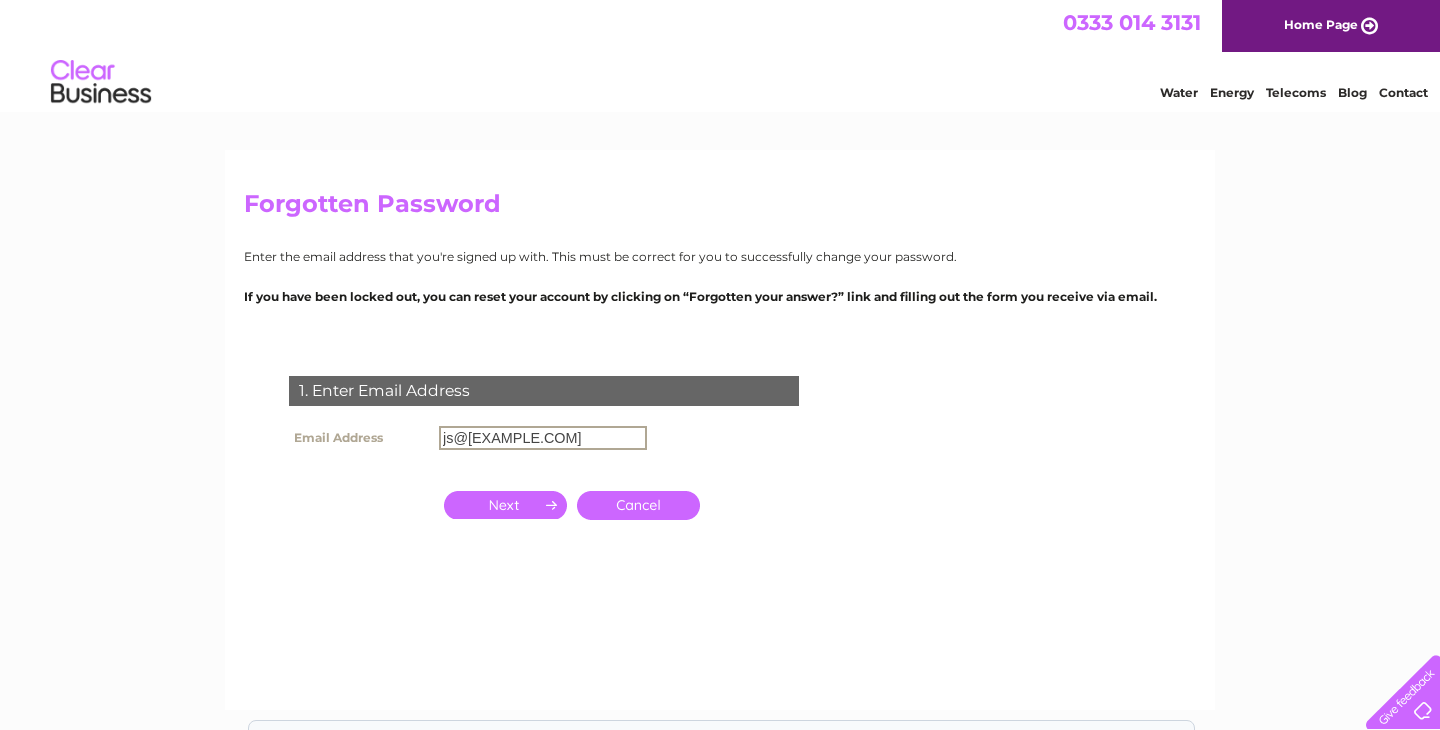 click at bounding box center (505, 505) 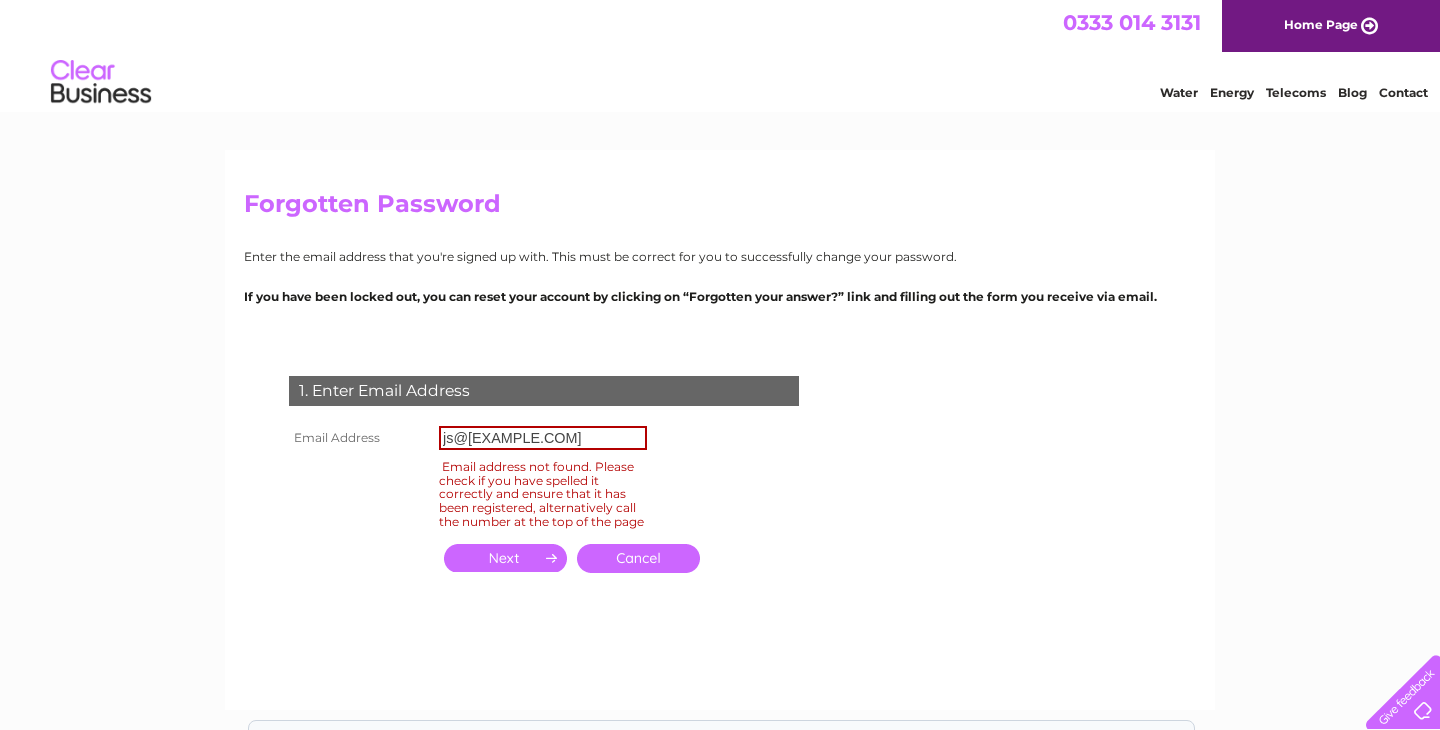 click on "js@platane.co.uk" at bounding box center [543, 438] 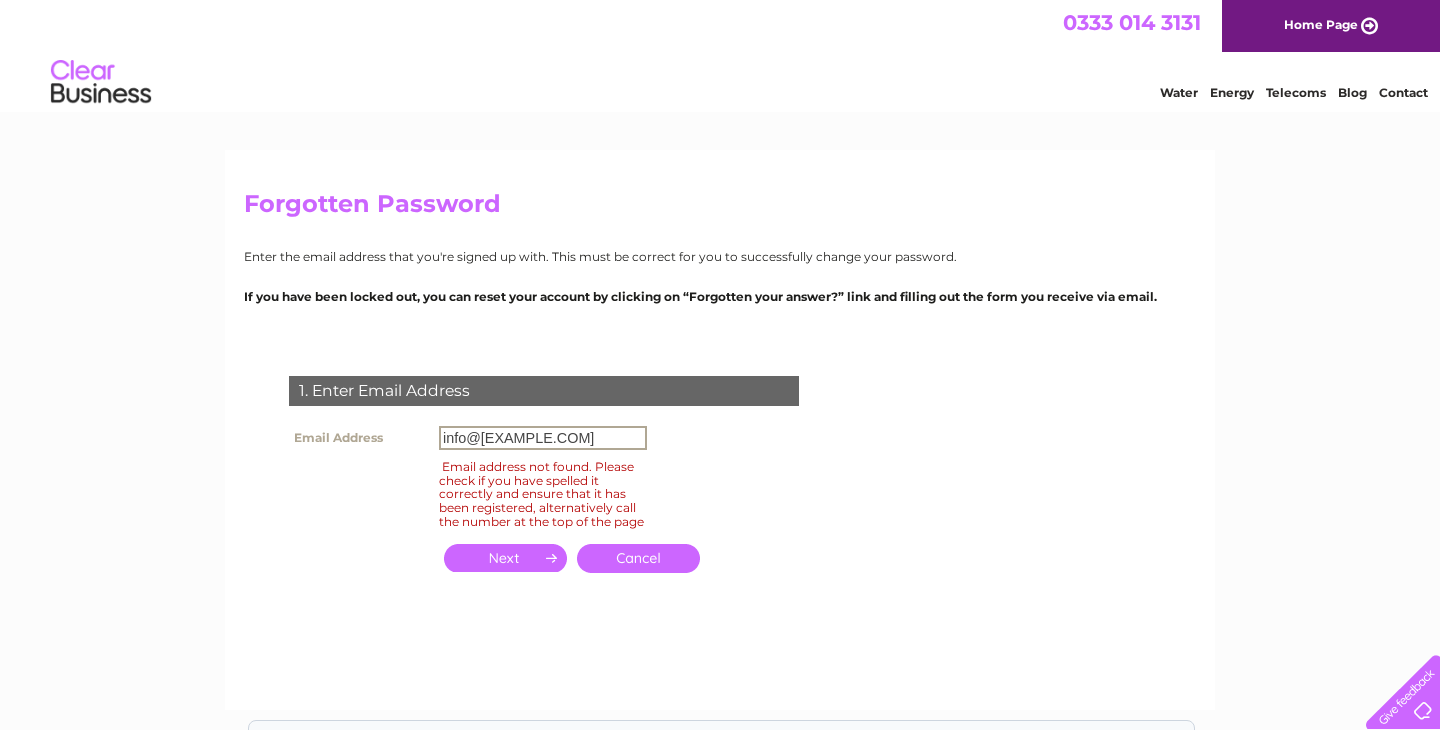 type on "info@platane.co.uk" 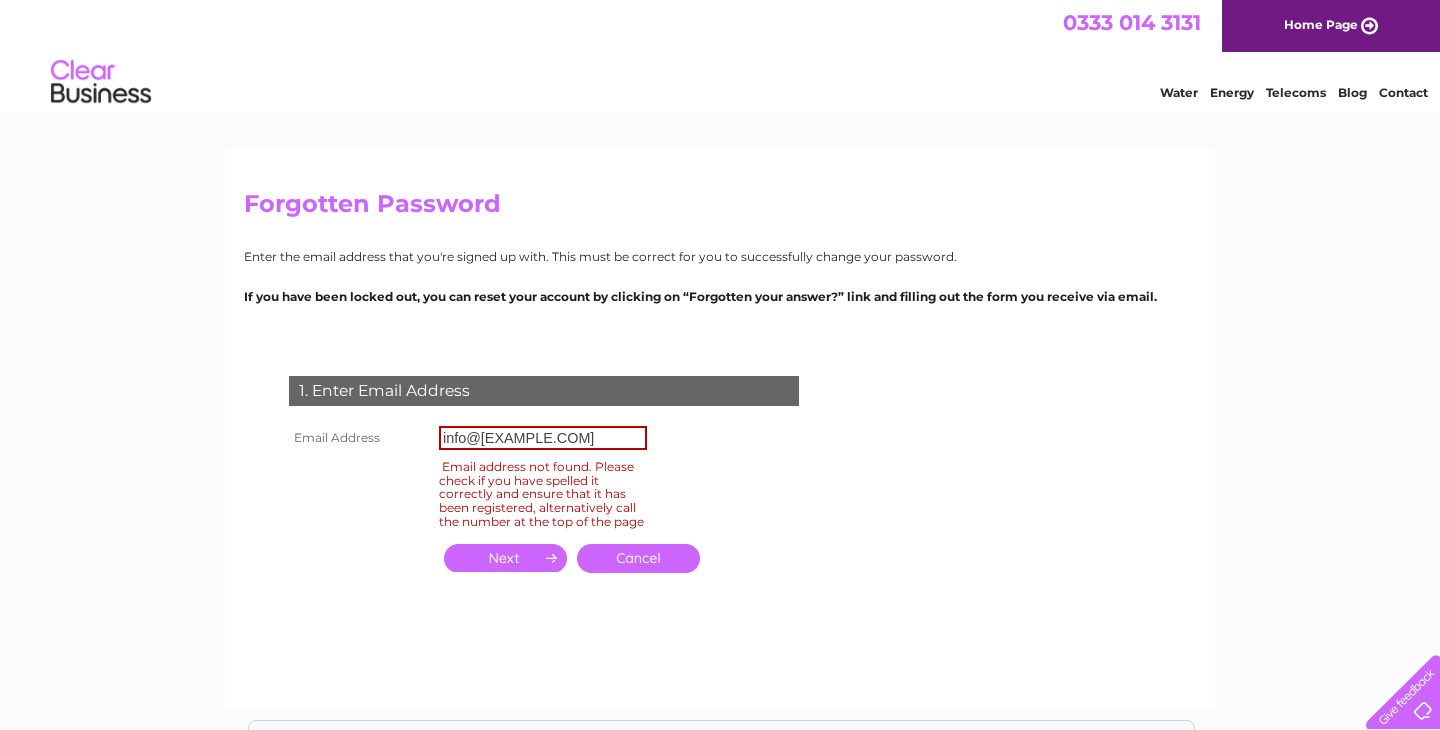 click at bounding box center [505, 558] 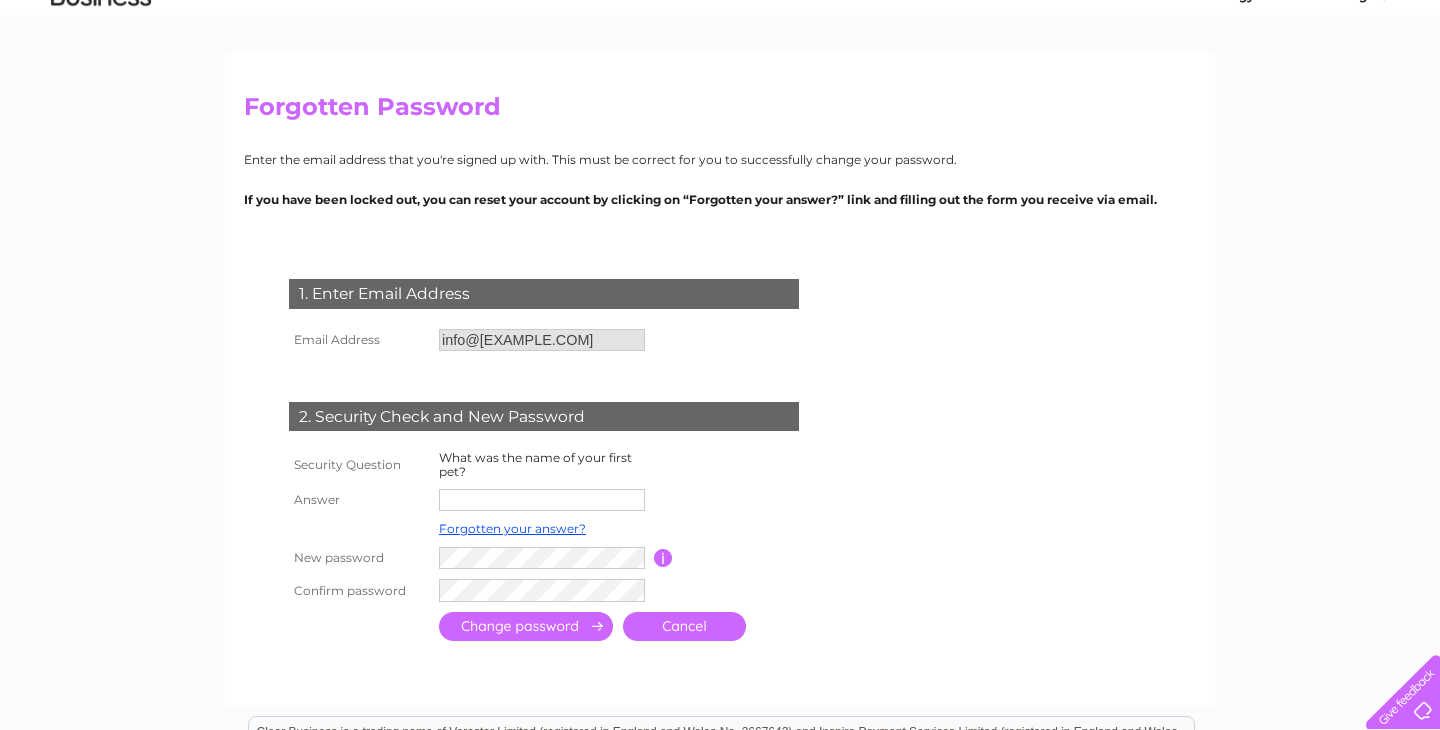 scroll, scrollTop: 101, scrollLeft: 0, axis: vertical 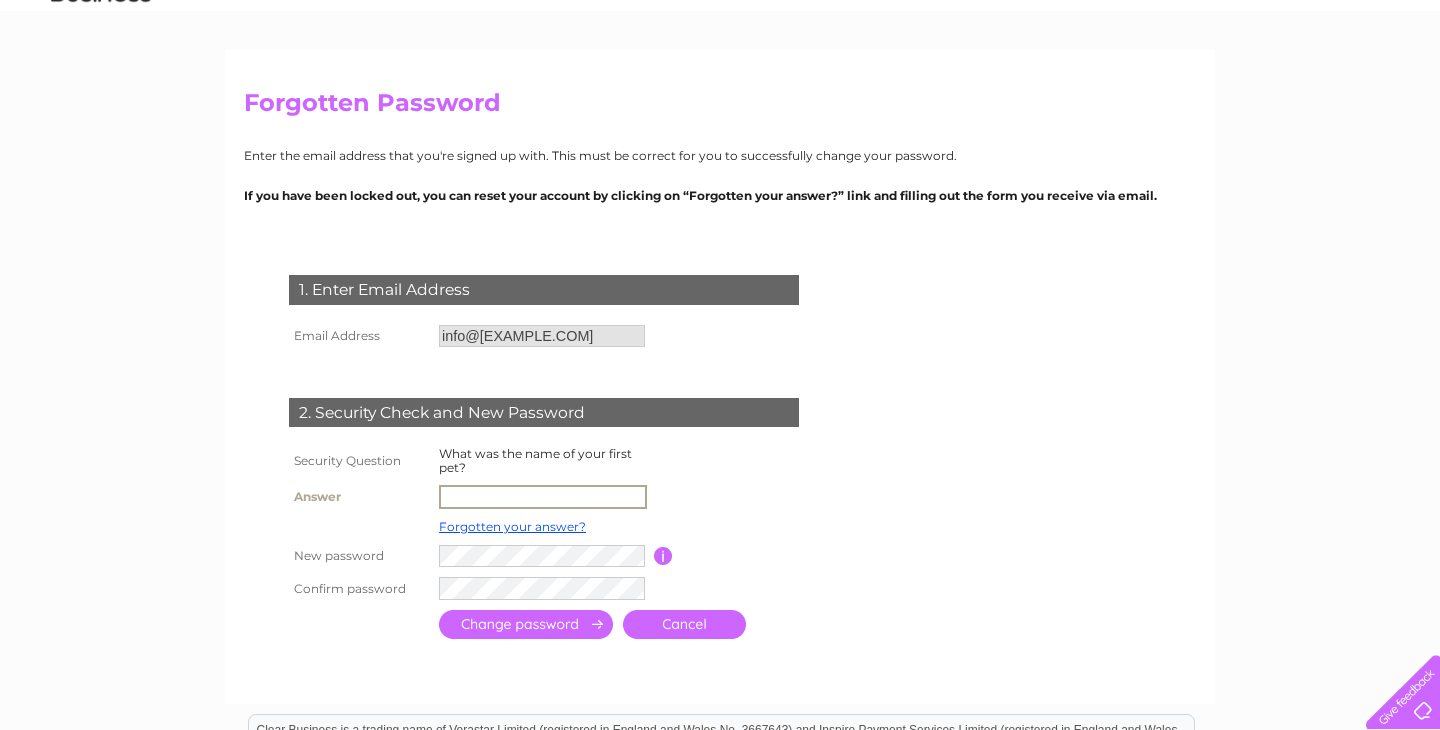 click at bounding box center (543, 497) 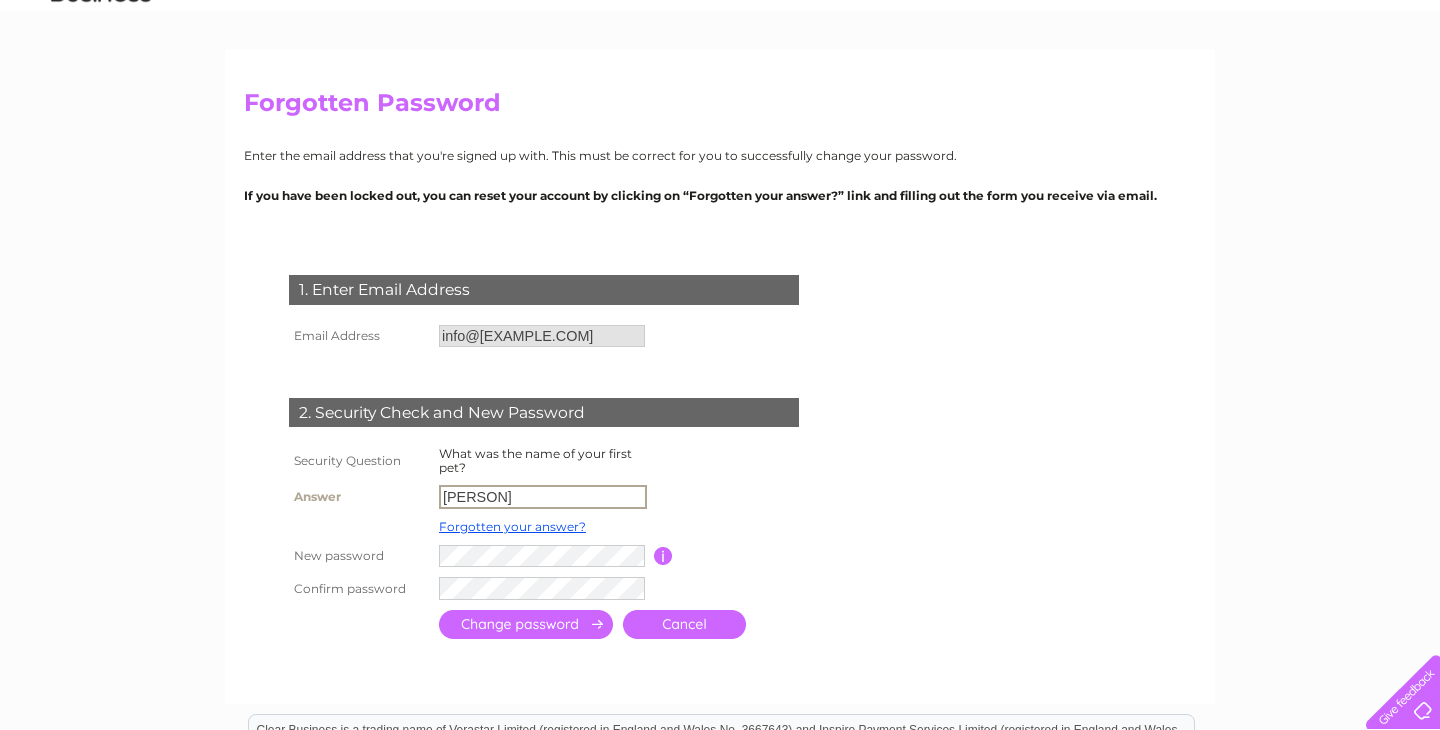 type on "Finchley" 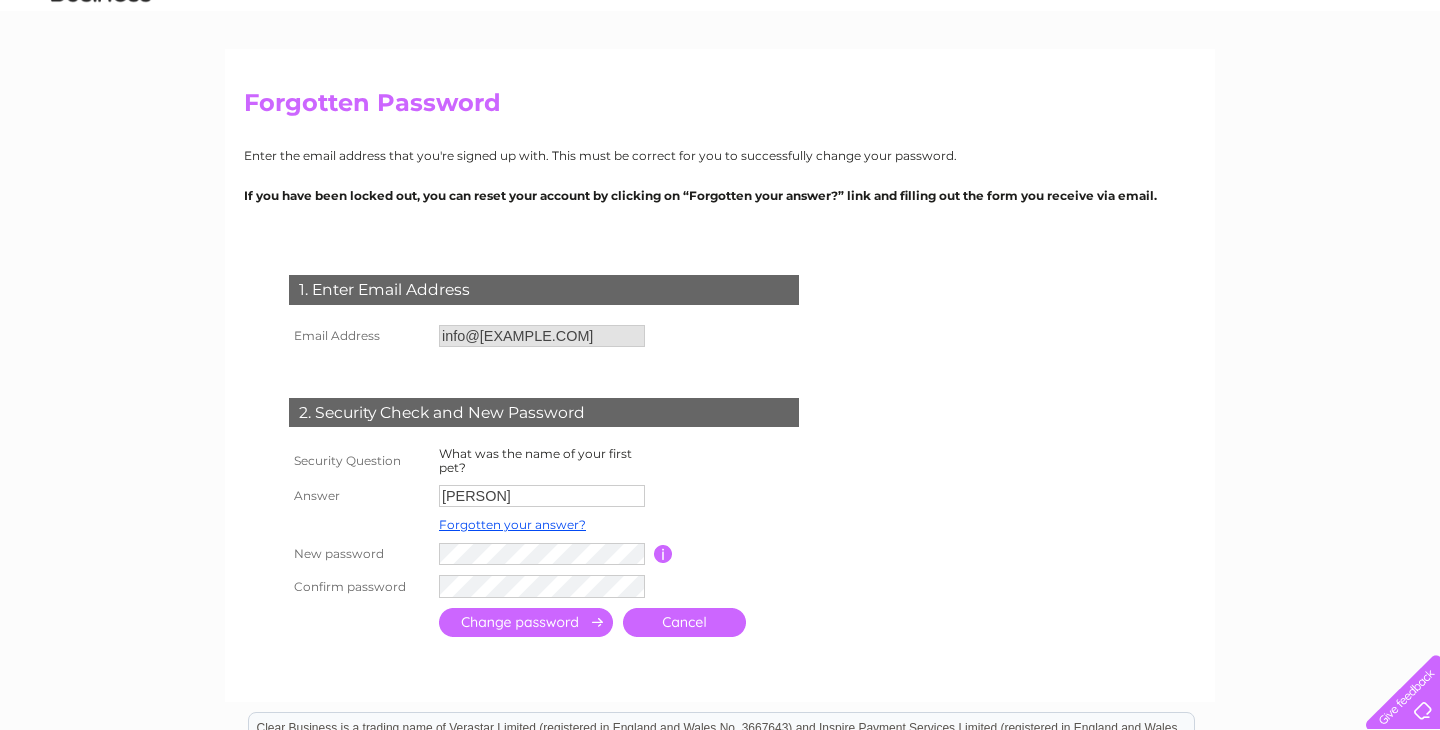 click at bounding box center (526, 622) 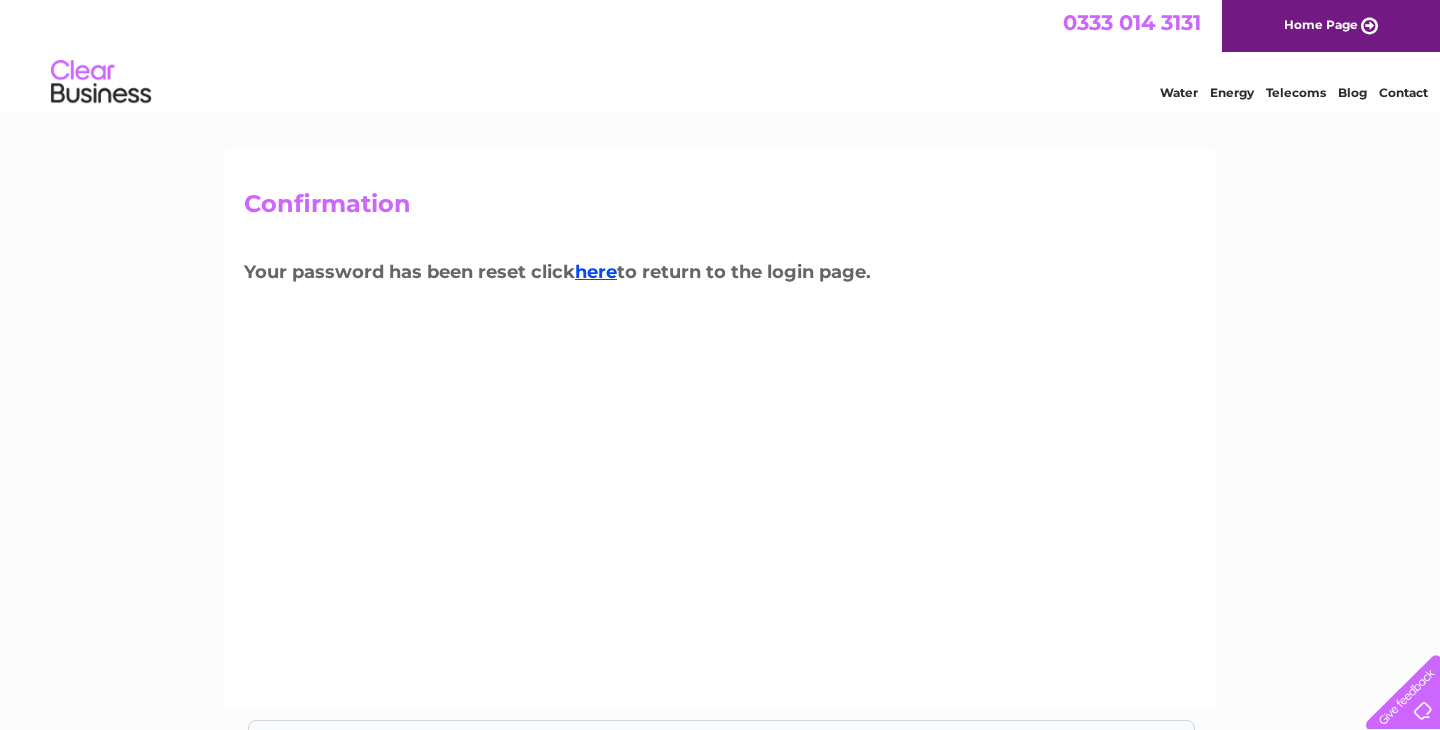 scroll, scrollTop: 0, scrollLeft: 0, axis: both 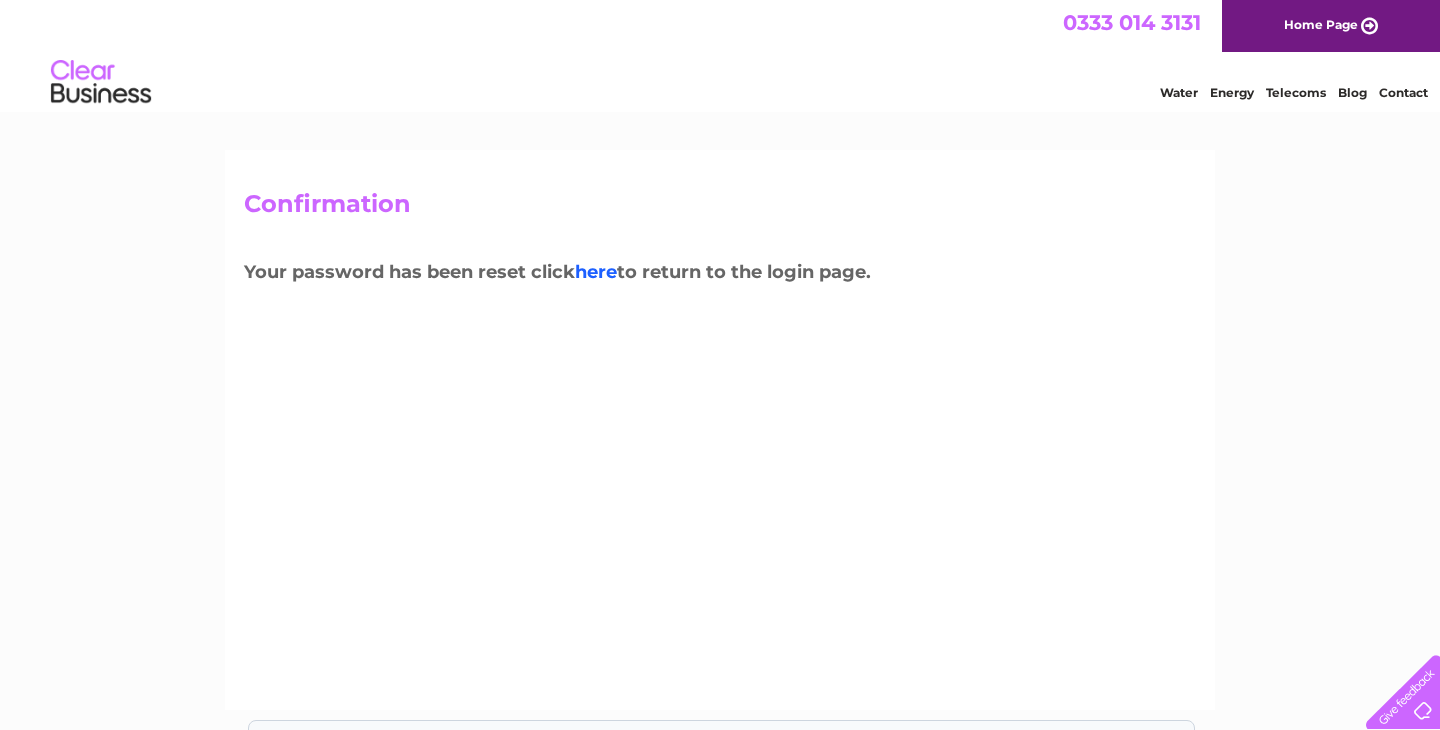 click on "here" at bounding box center [596, 272] 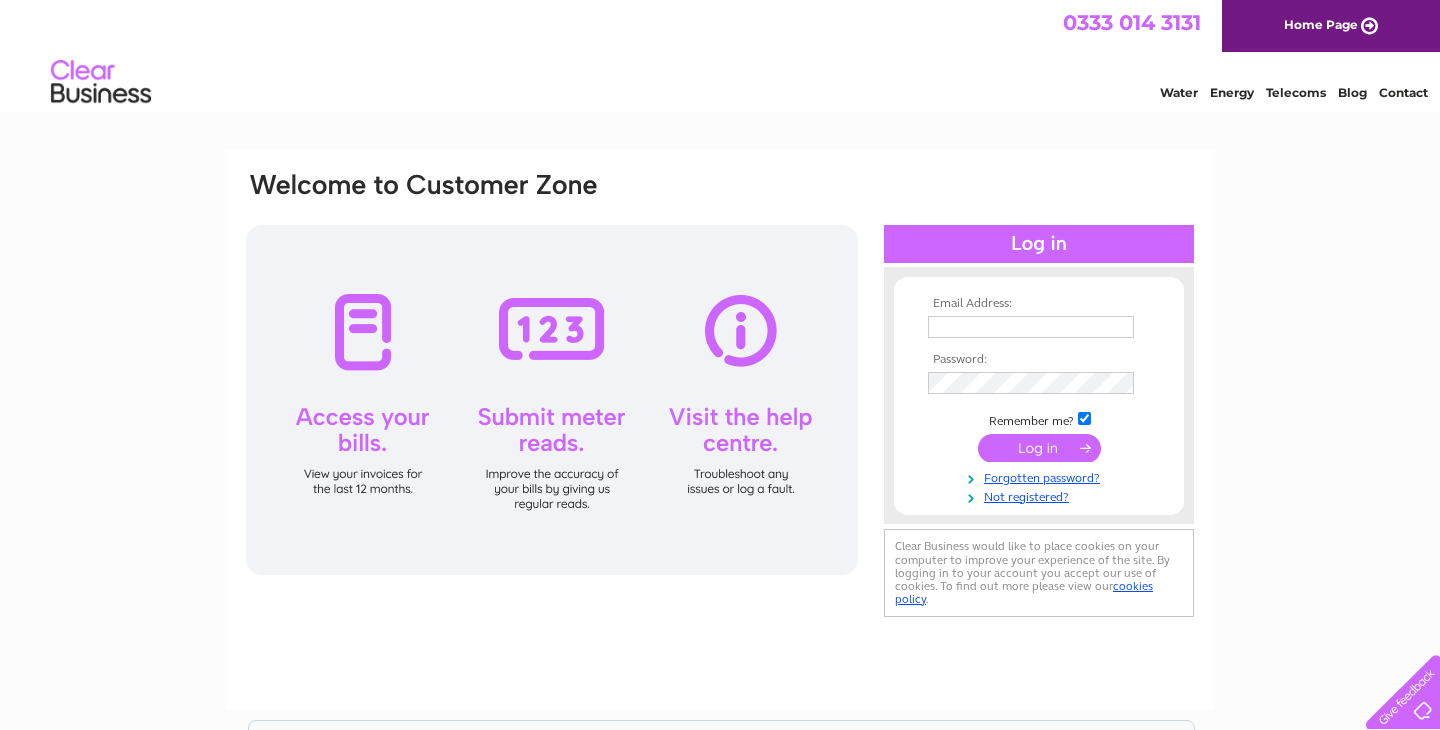 scroll, scrollTop: 0, scrollLeft: 0, axis: both 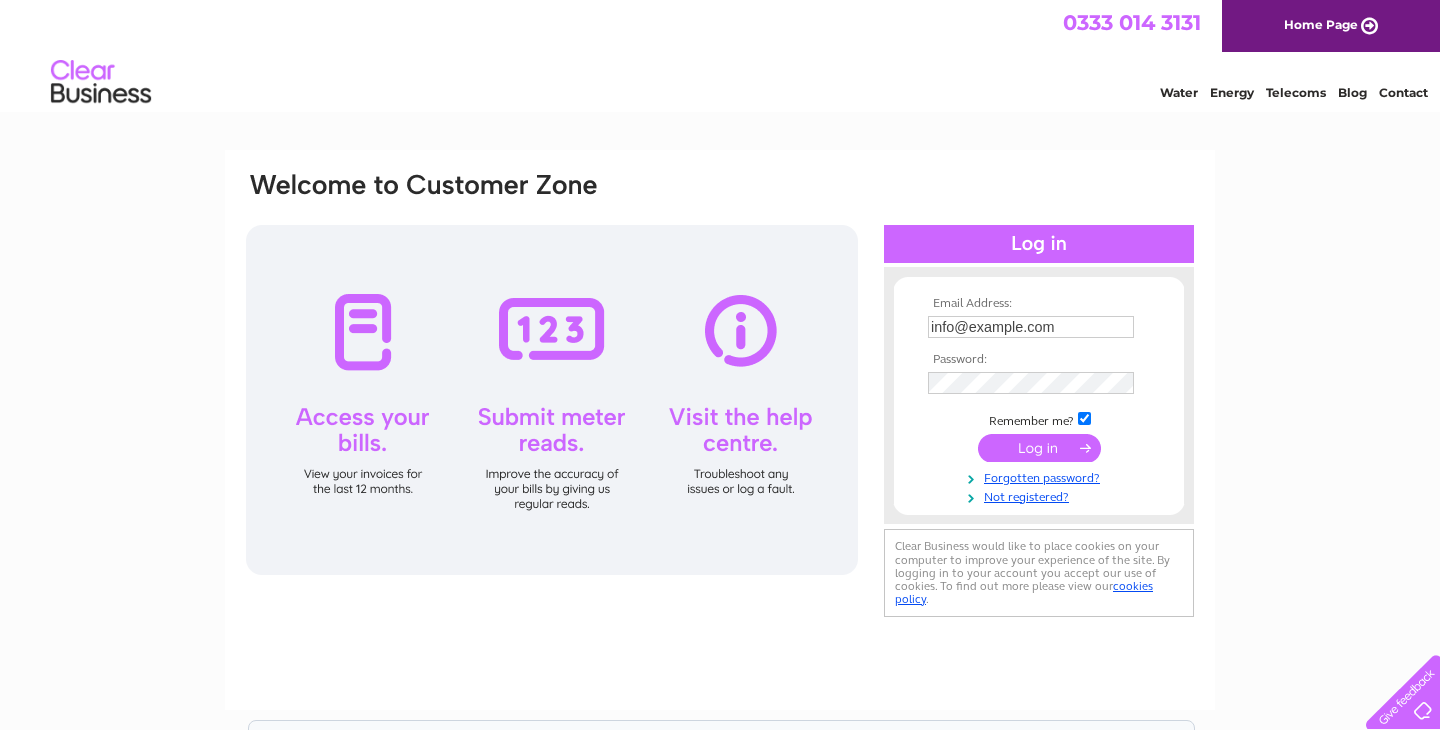 click at bounding box center (1039, 448) 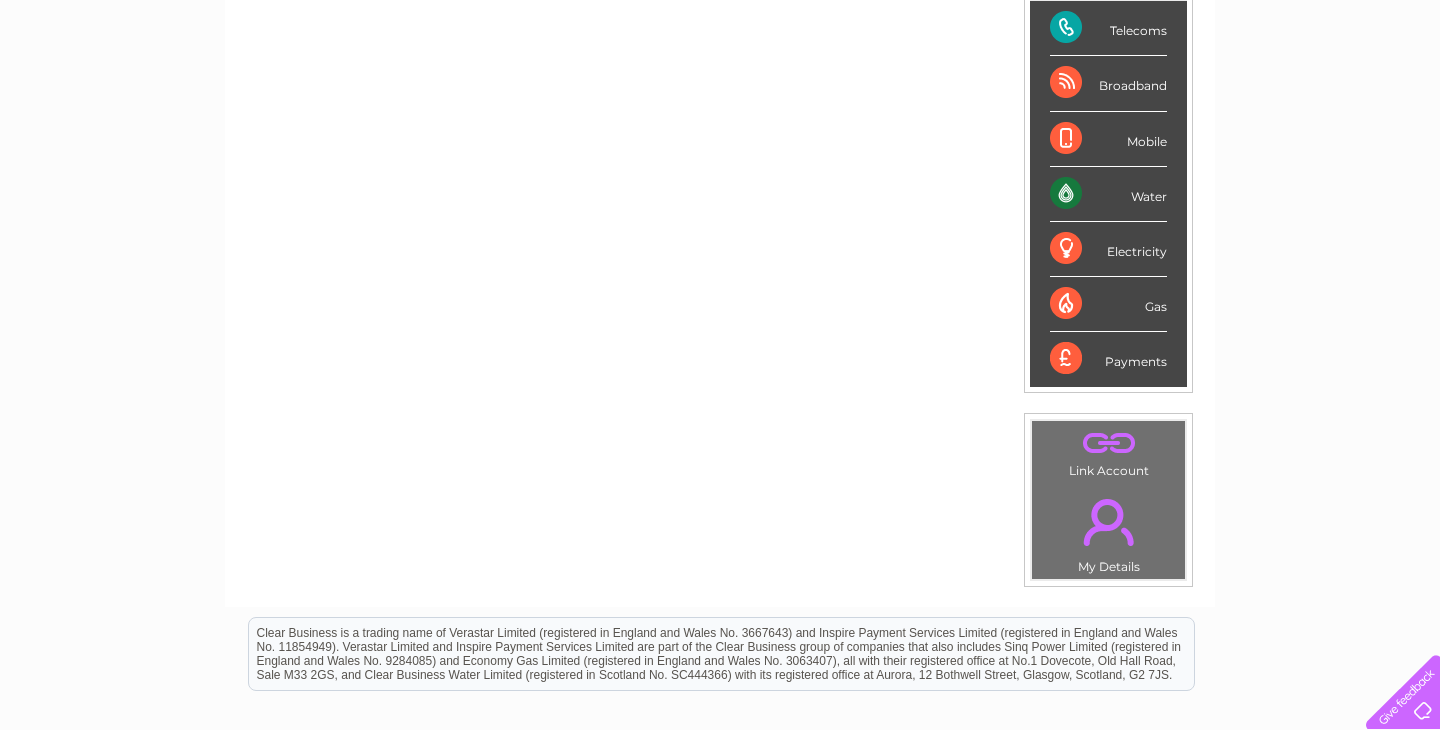 scroll, scrollTop: 330, scrollLeft: 0, axis: vertical 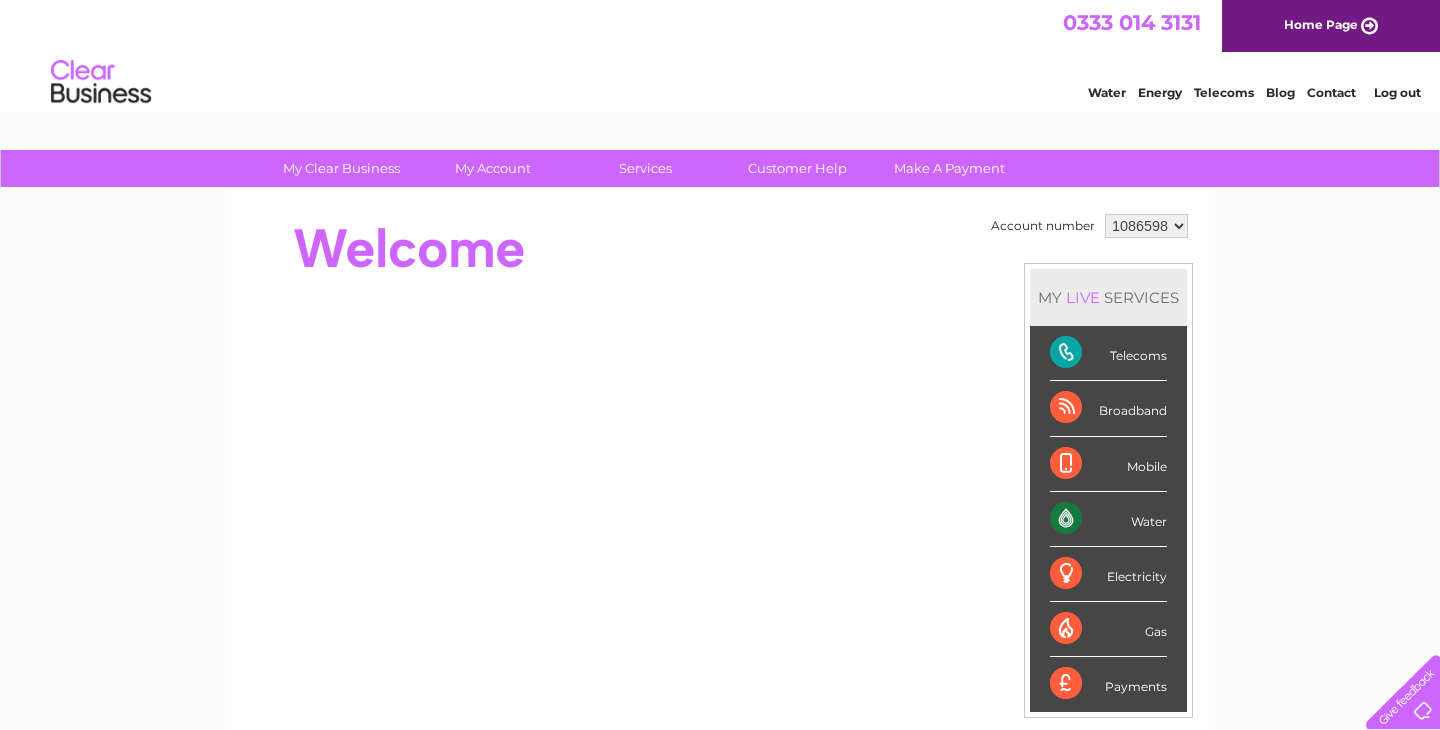 click on "Water" at bounding box center [1108, 519] 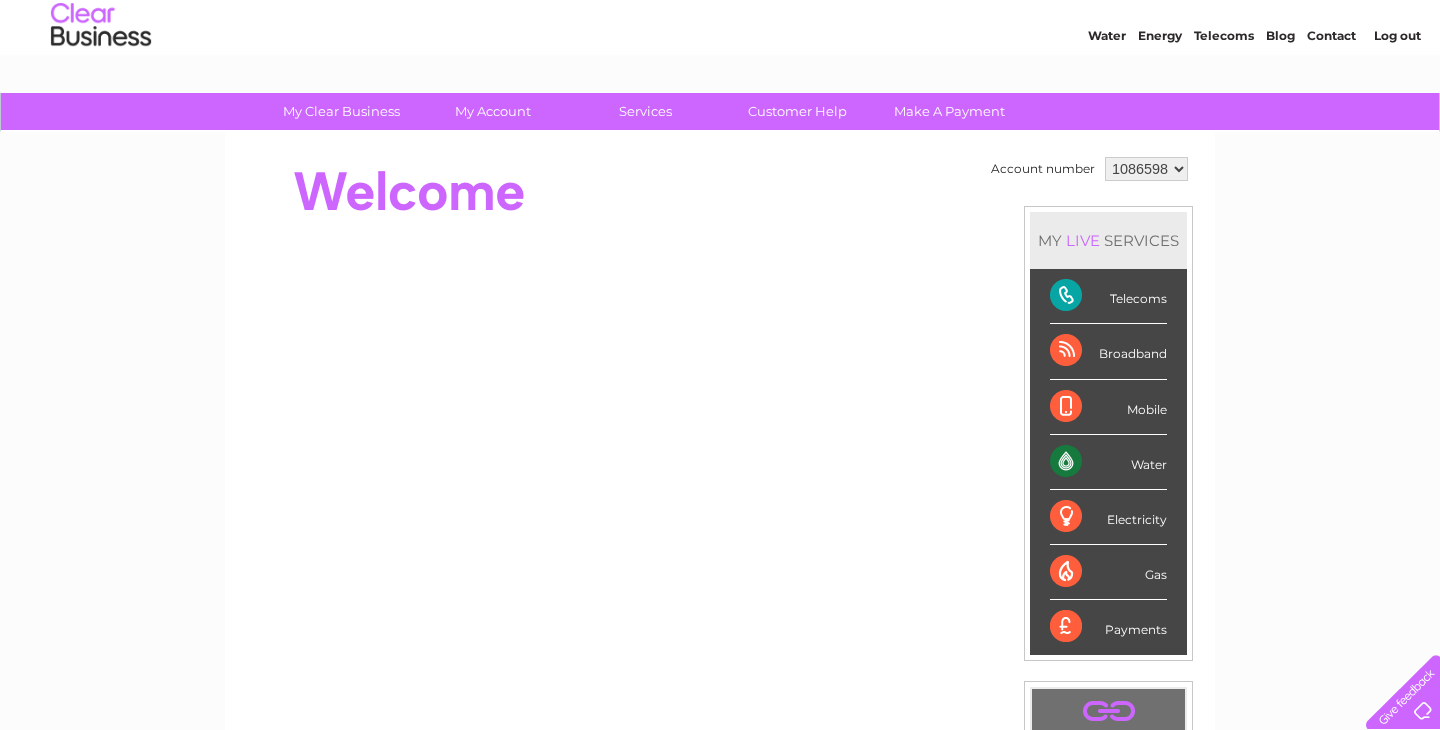 scroll, scrollTop: 86, scrollLeft: 0, axis: vertical 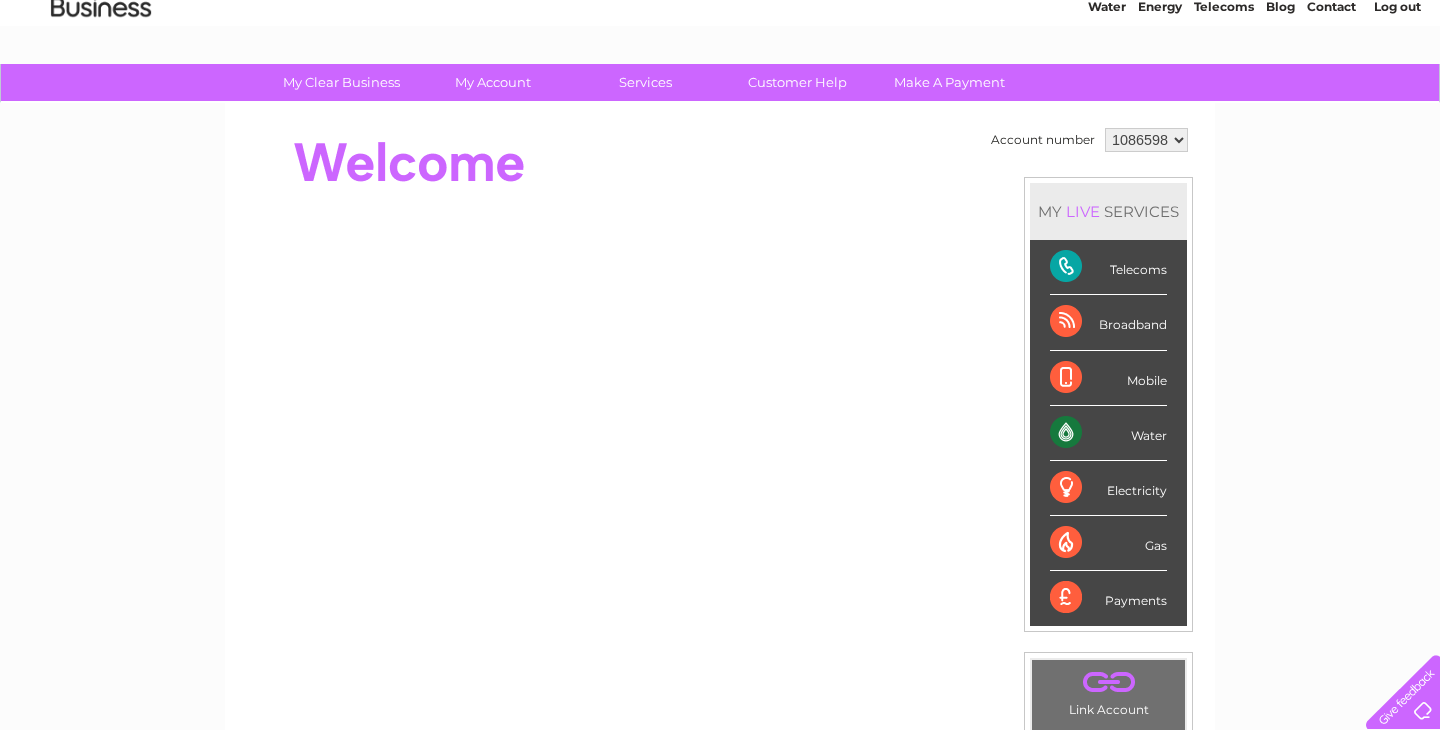 click on "Water" at bounding box center (1108, 433) 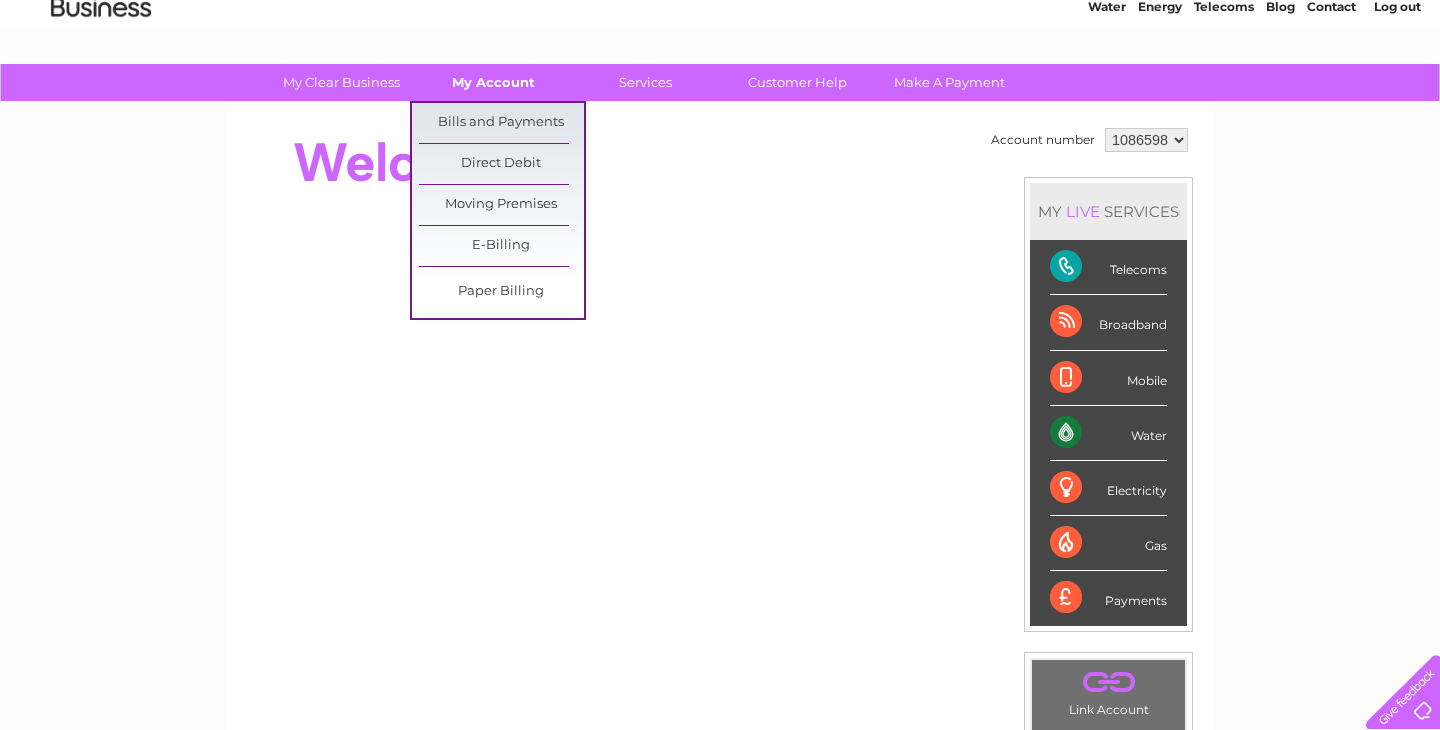 click on "My Account" at bounding box center [493, 82] 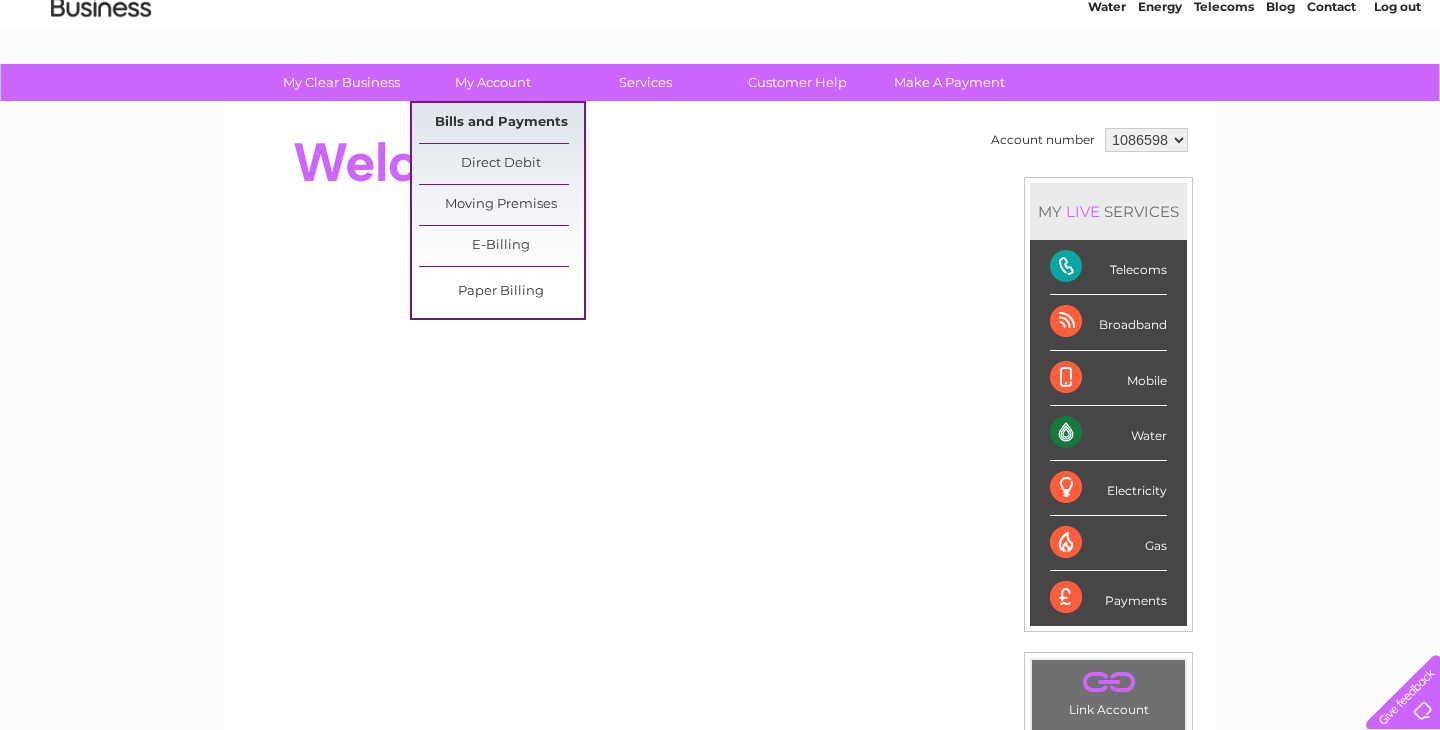 click on "Bills and Payments" at bounding box center (501, 123) 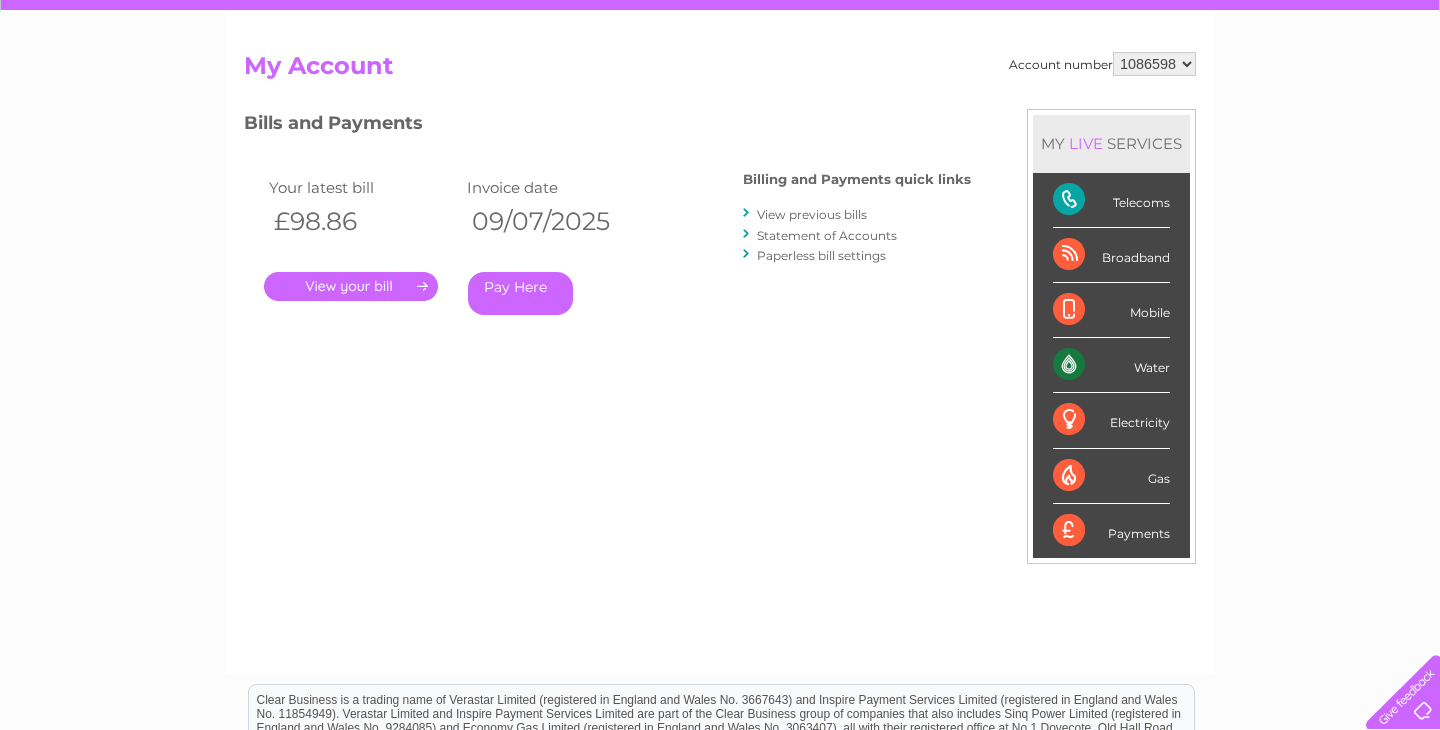 scroll, scrollTop: 69, scrollLeft: 0, axis: vertical 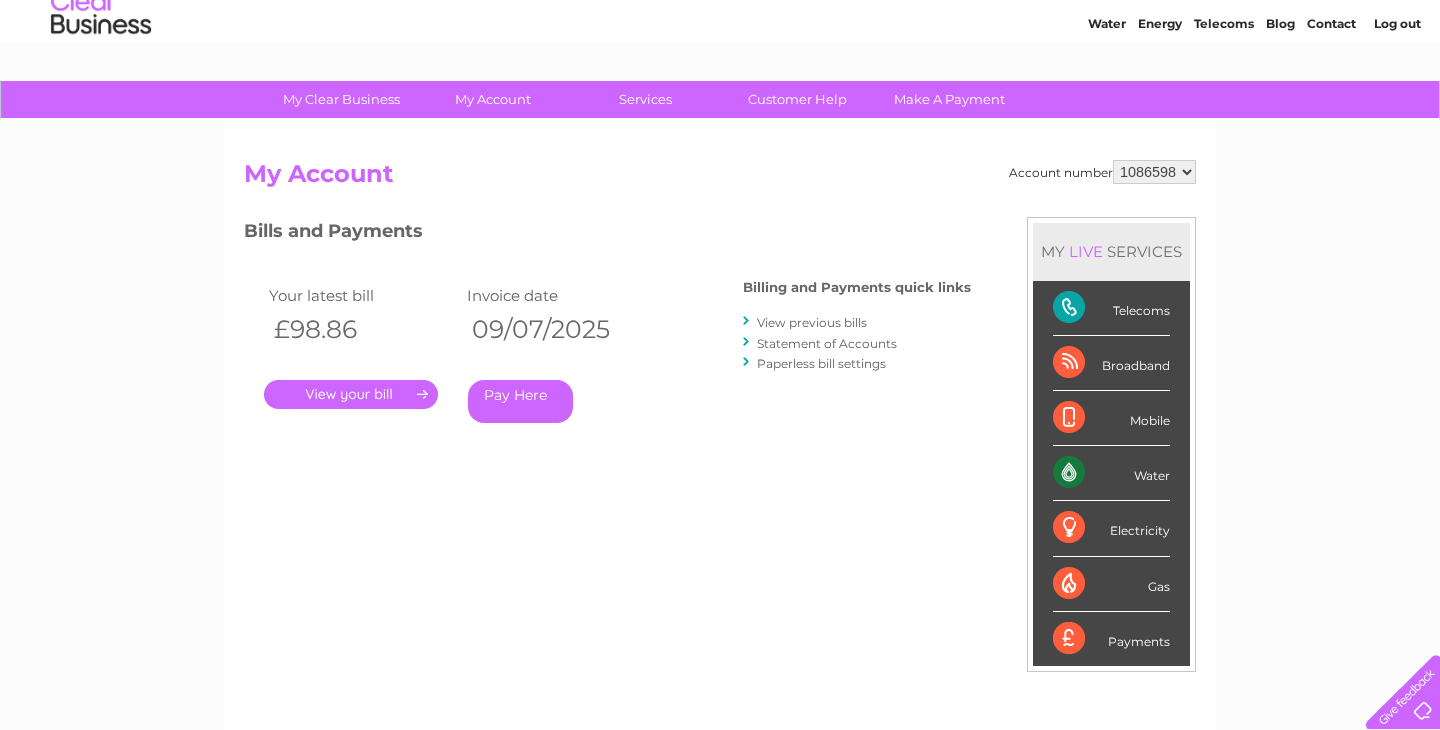 click on "View previous bills" at bounding box center [812, 322] 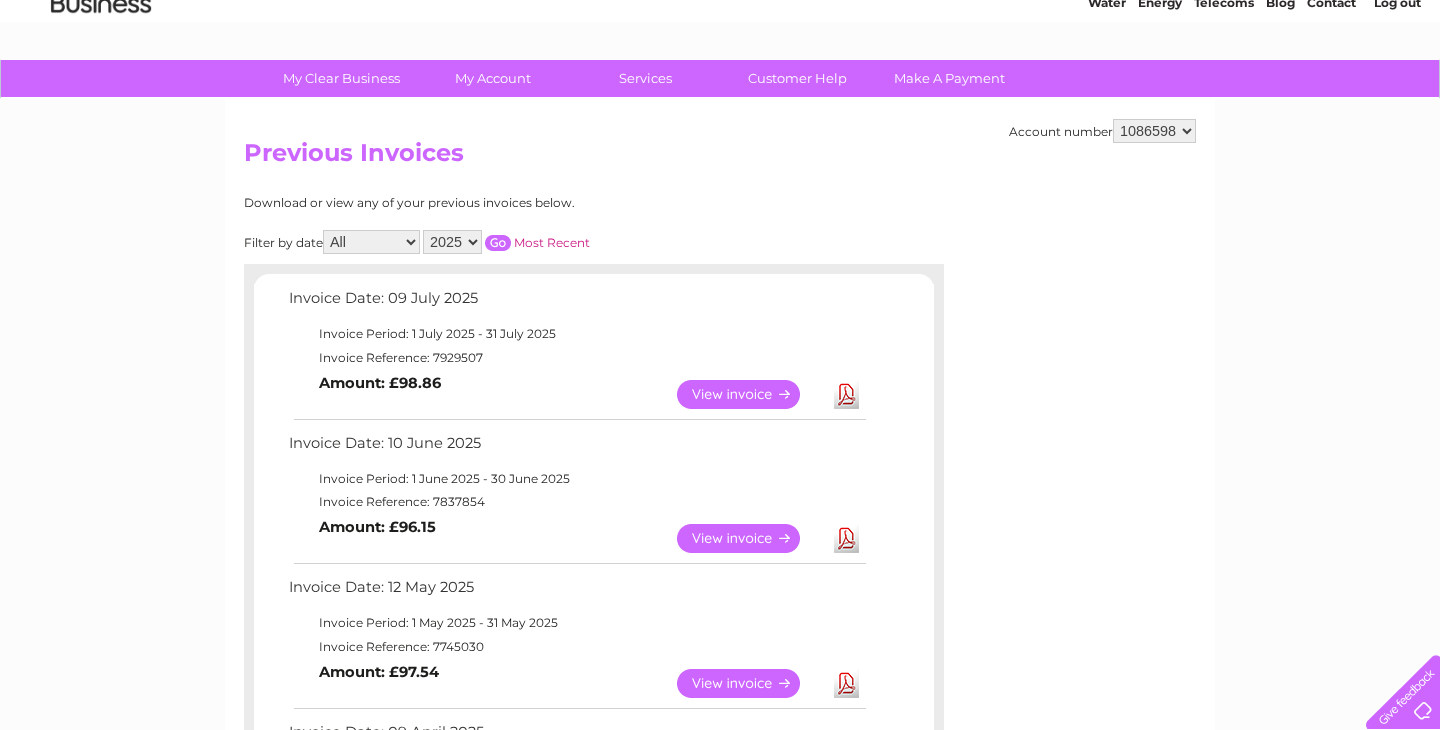 scroll, scrollTop: 99, scrollLeft: 0, axis: vertical 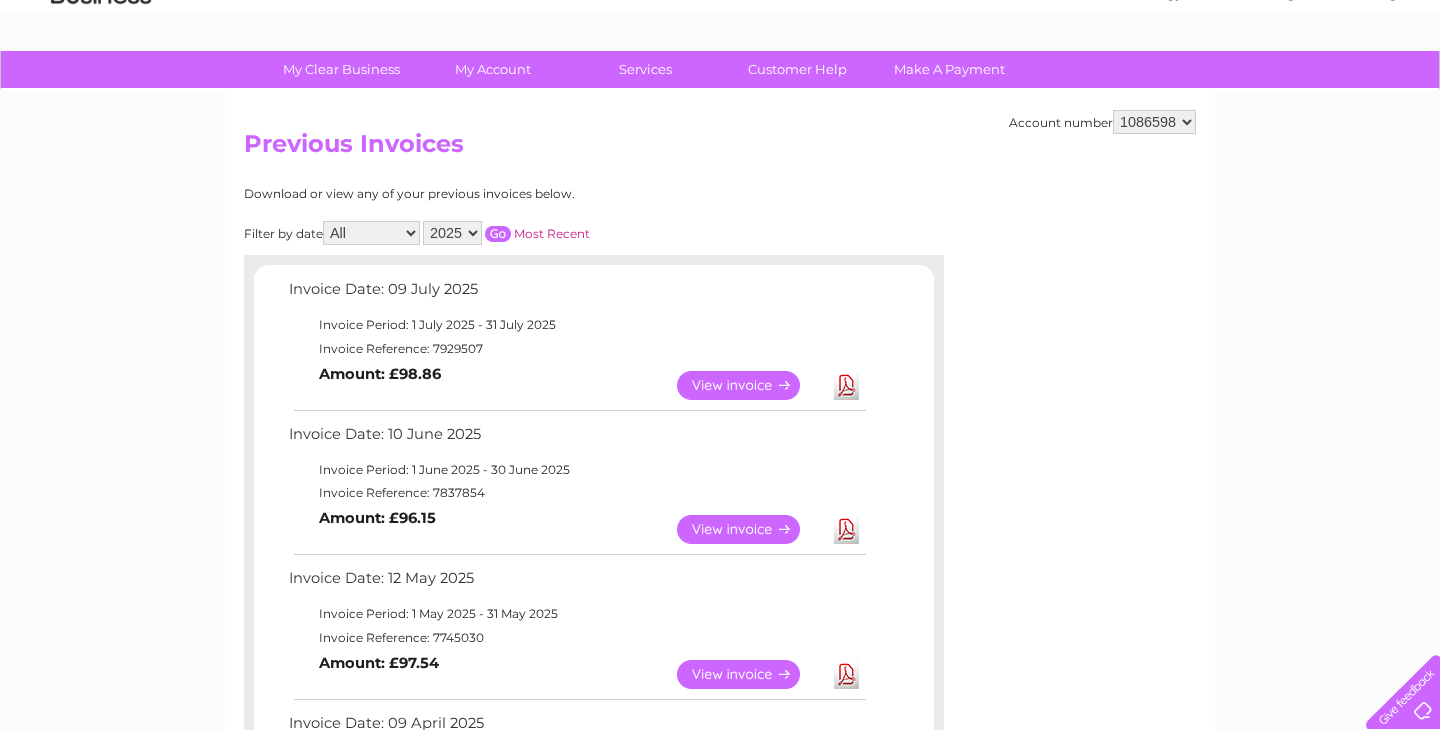 click on "View" at bounding box center (750, 385) 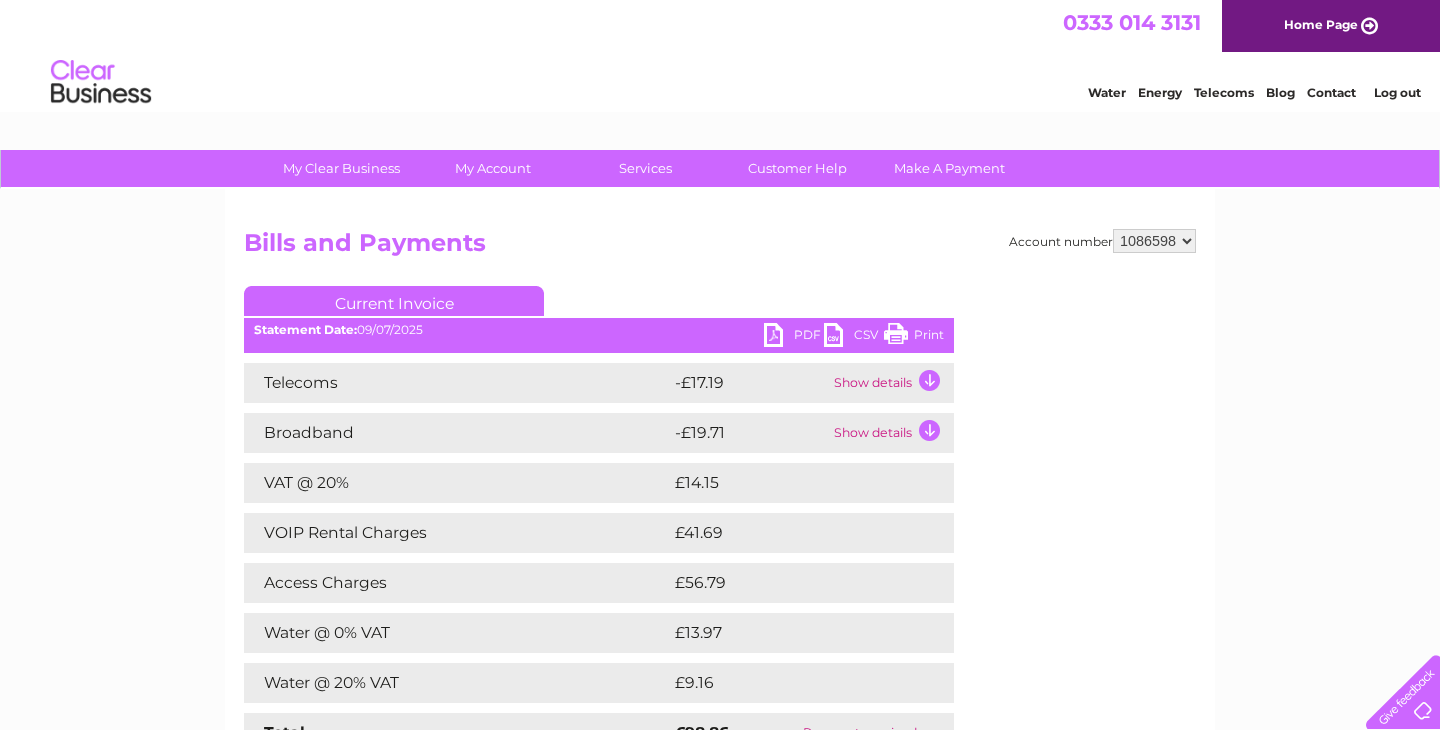 scroll, scrollTop: 0, scrollLeft: 0, axis: both 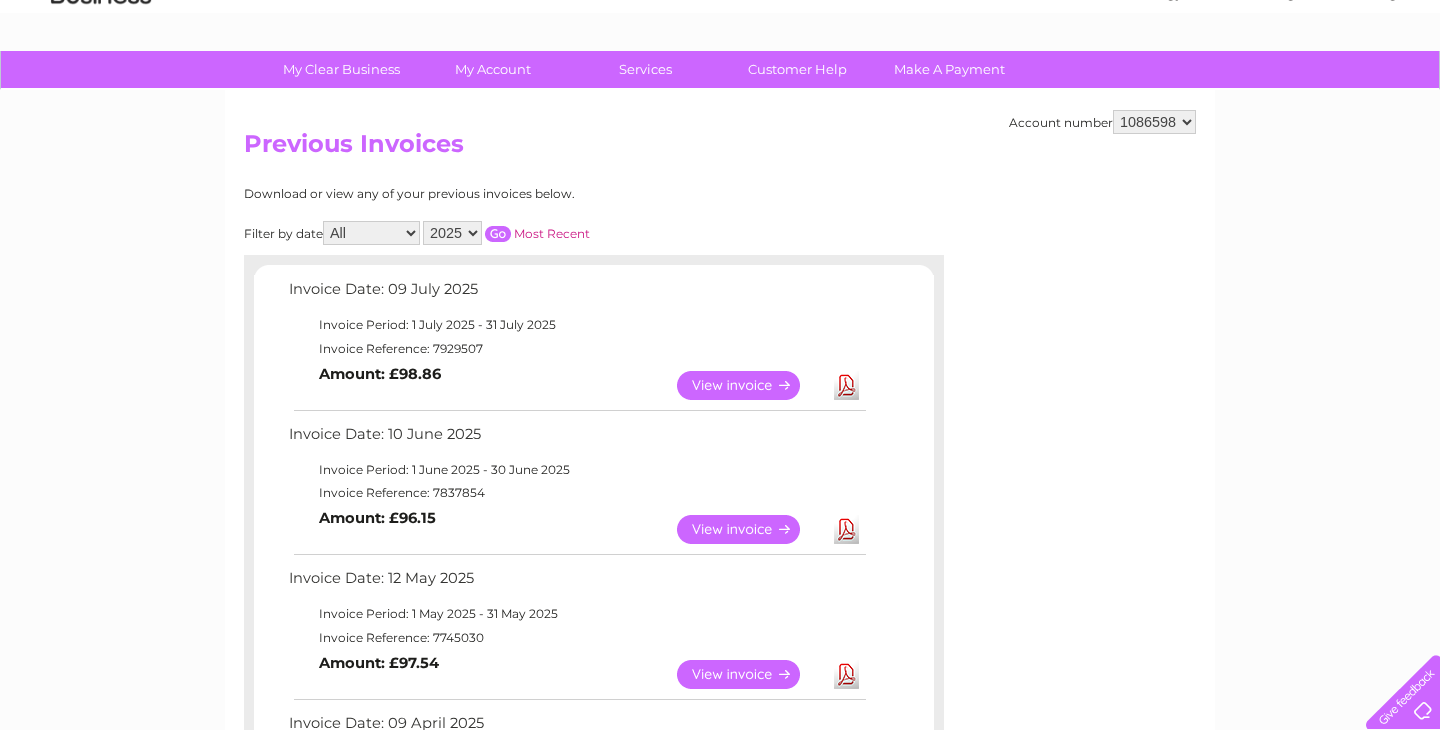 click on "View" at bounding box center [750, 529] 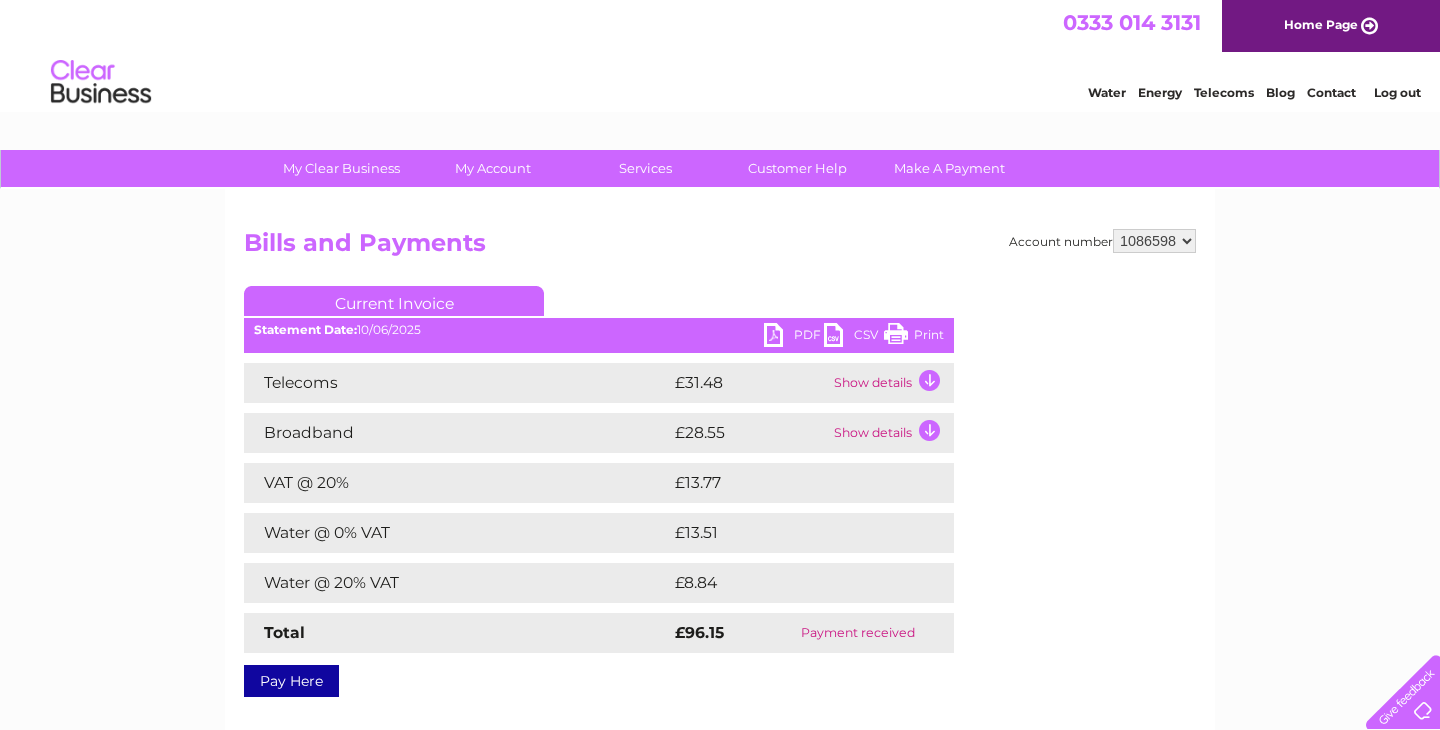 scroll, scrollTop: 0, scrollLeft: 0, axis: both 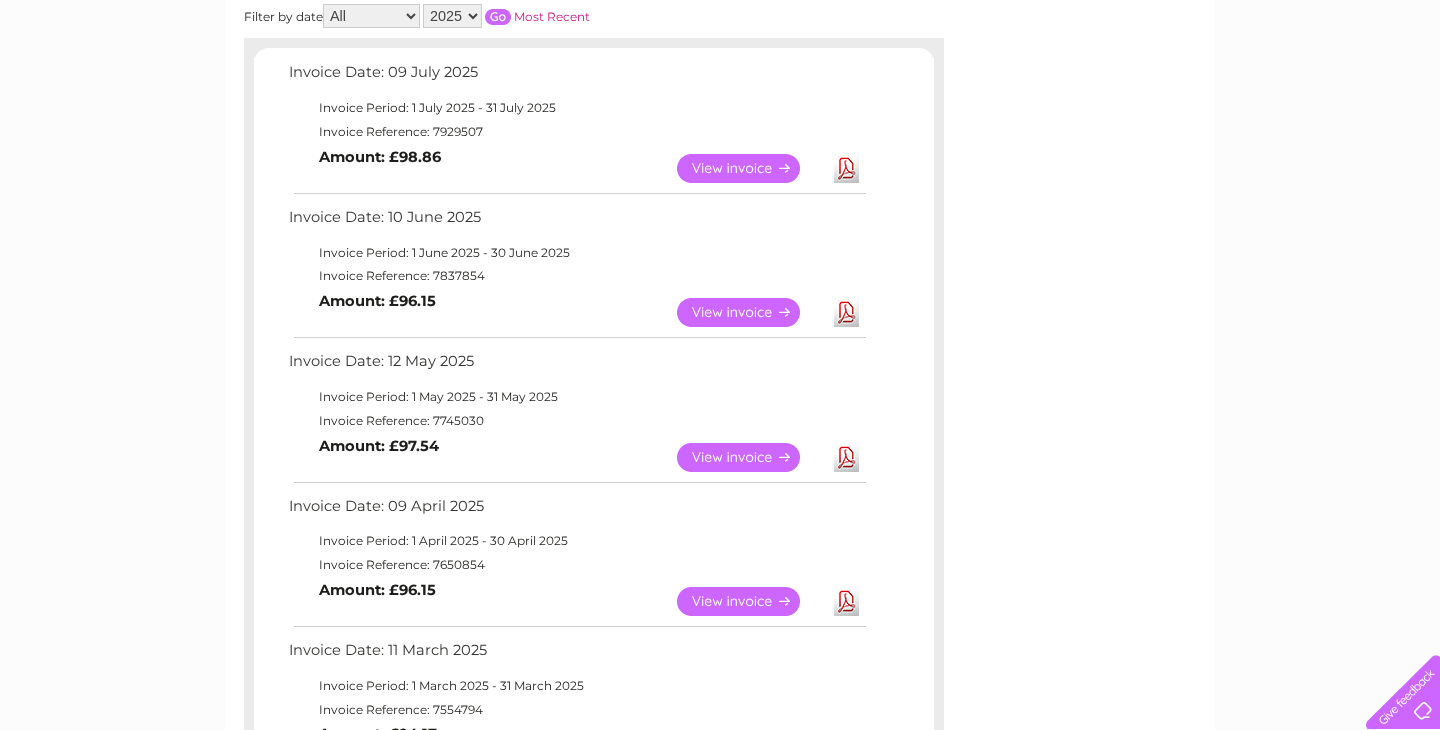 click on "Download" at bounding box center [846, 457] 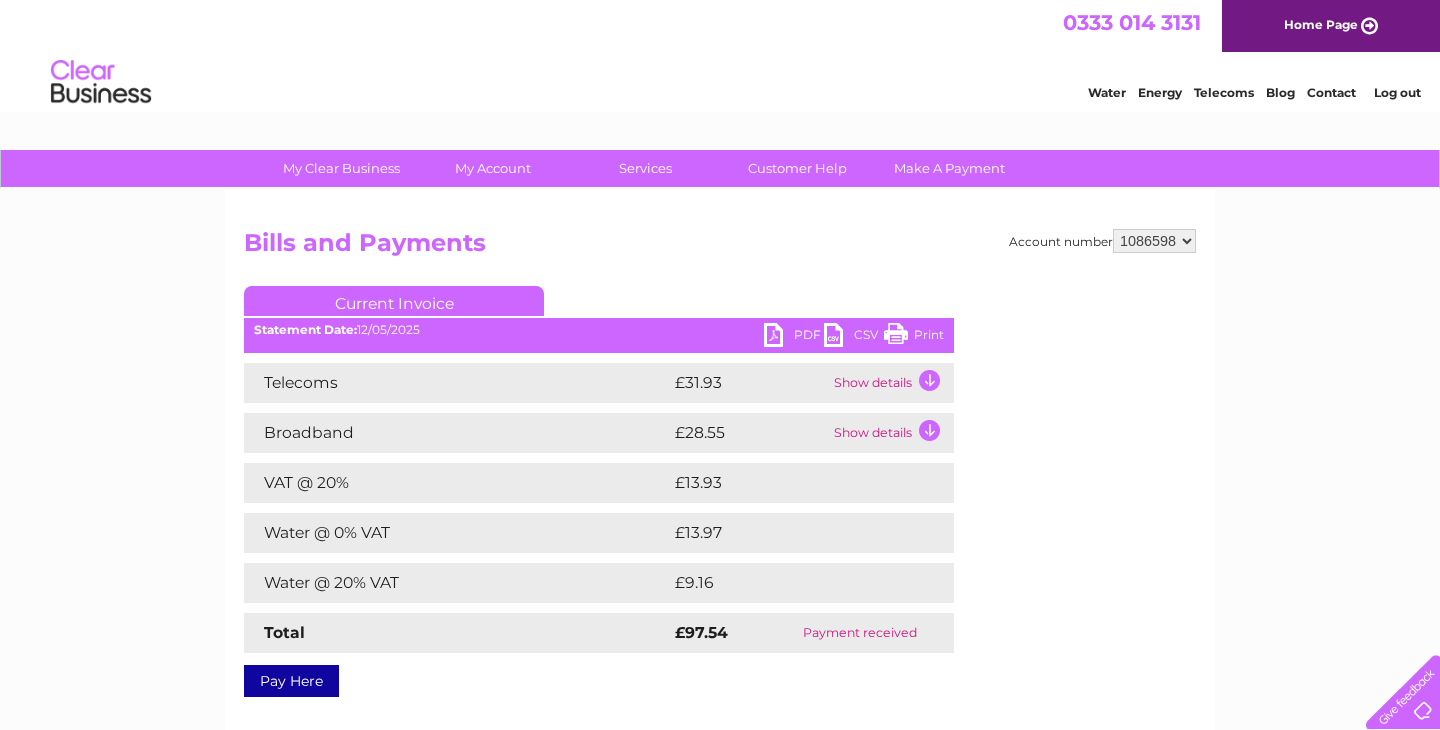 scroll, scrollTop: 0, scrollLeft: 0, axis: both 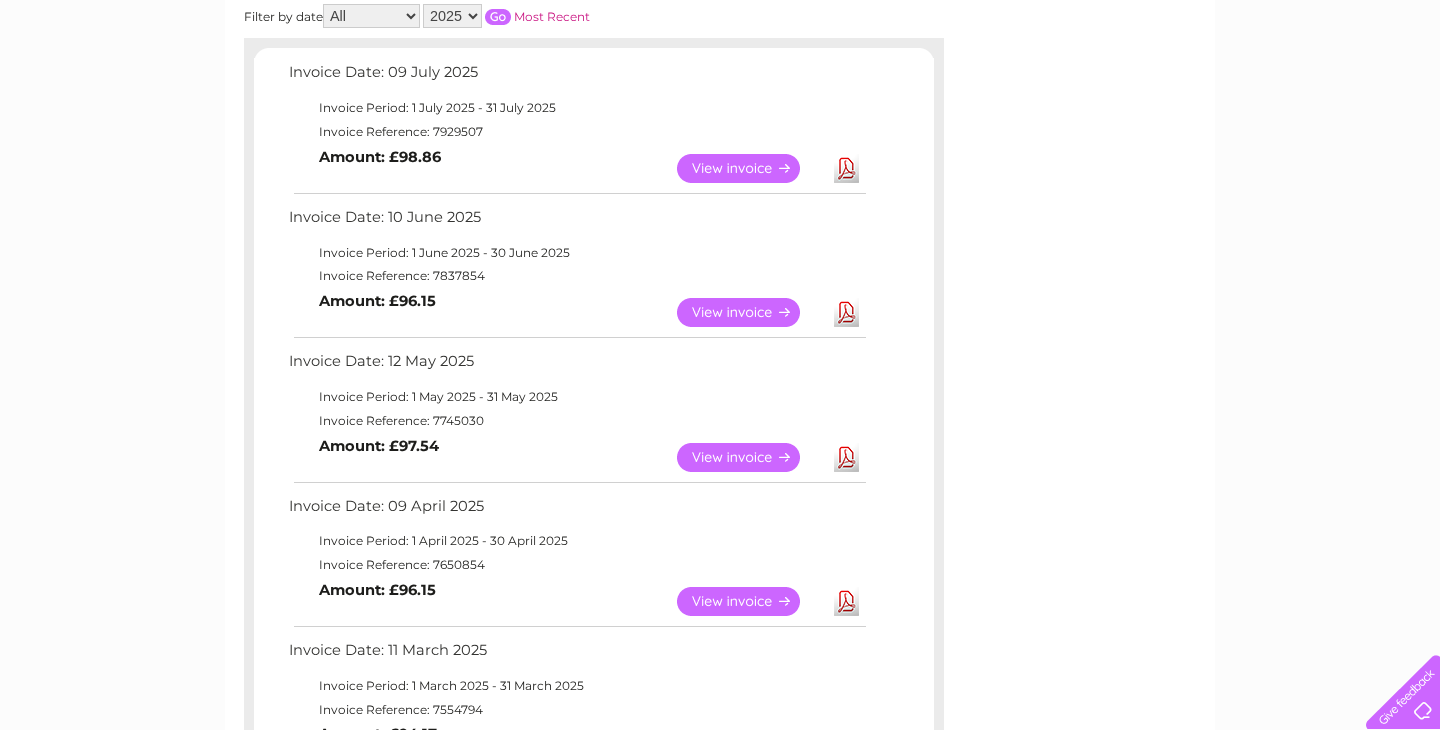 click on "Download" at bounding box center (846, 601) 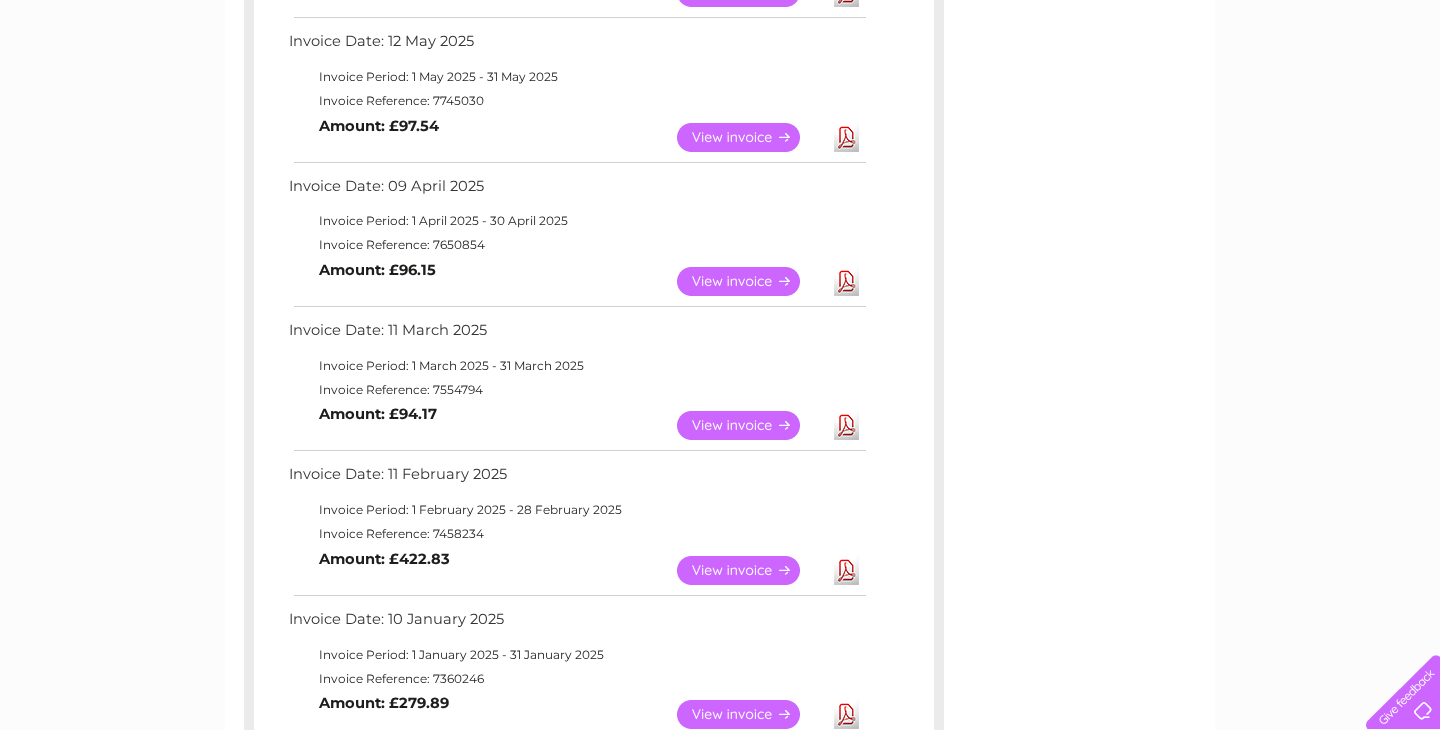 scroll, scrollTop: 640, scrollLeft: 0, axis: vertical 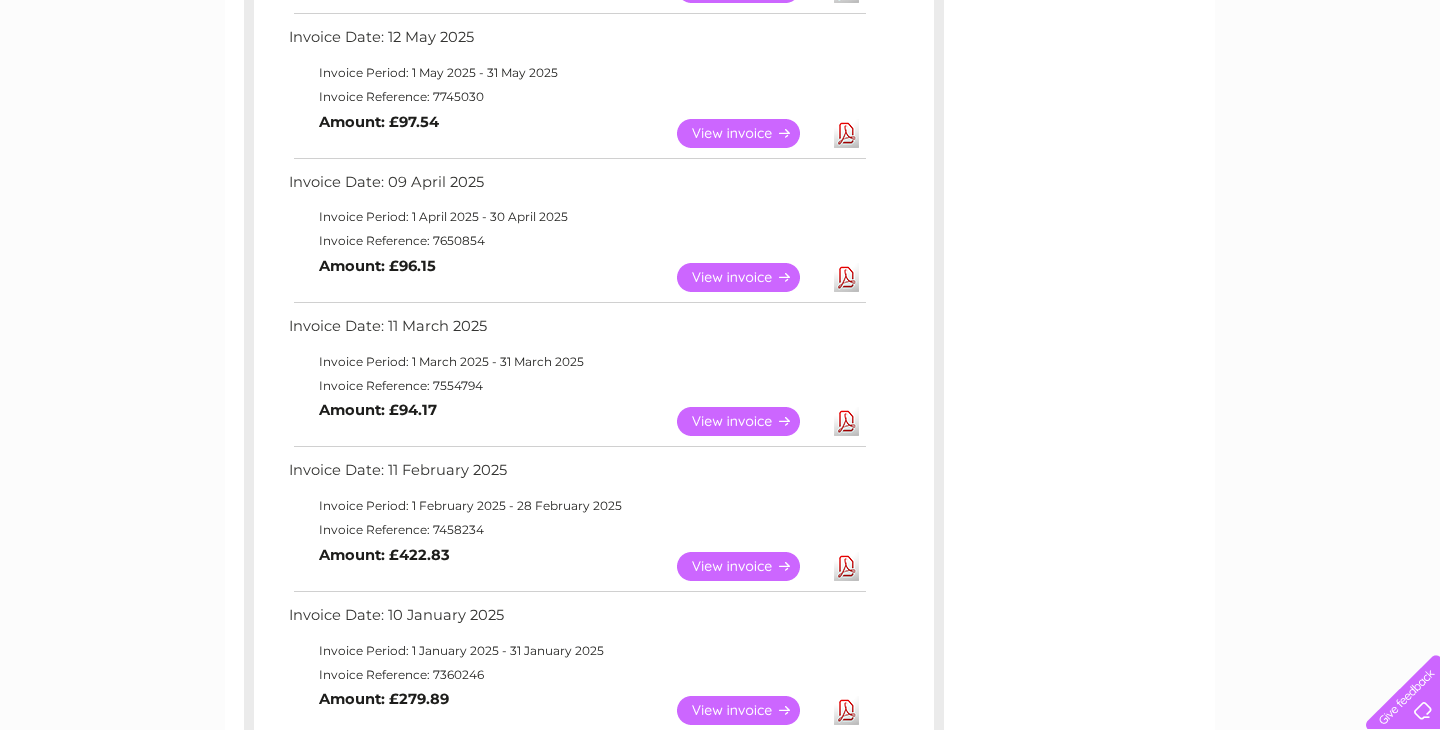 click on "Download" at bounding box center [846, 421] 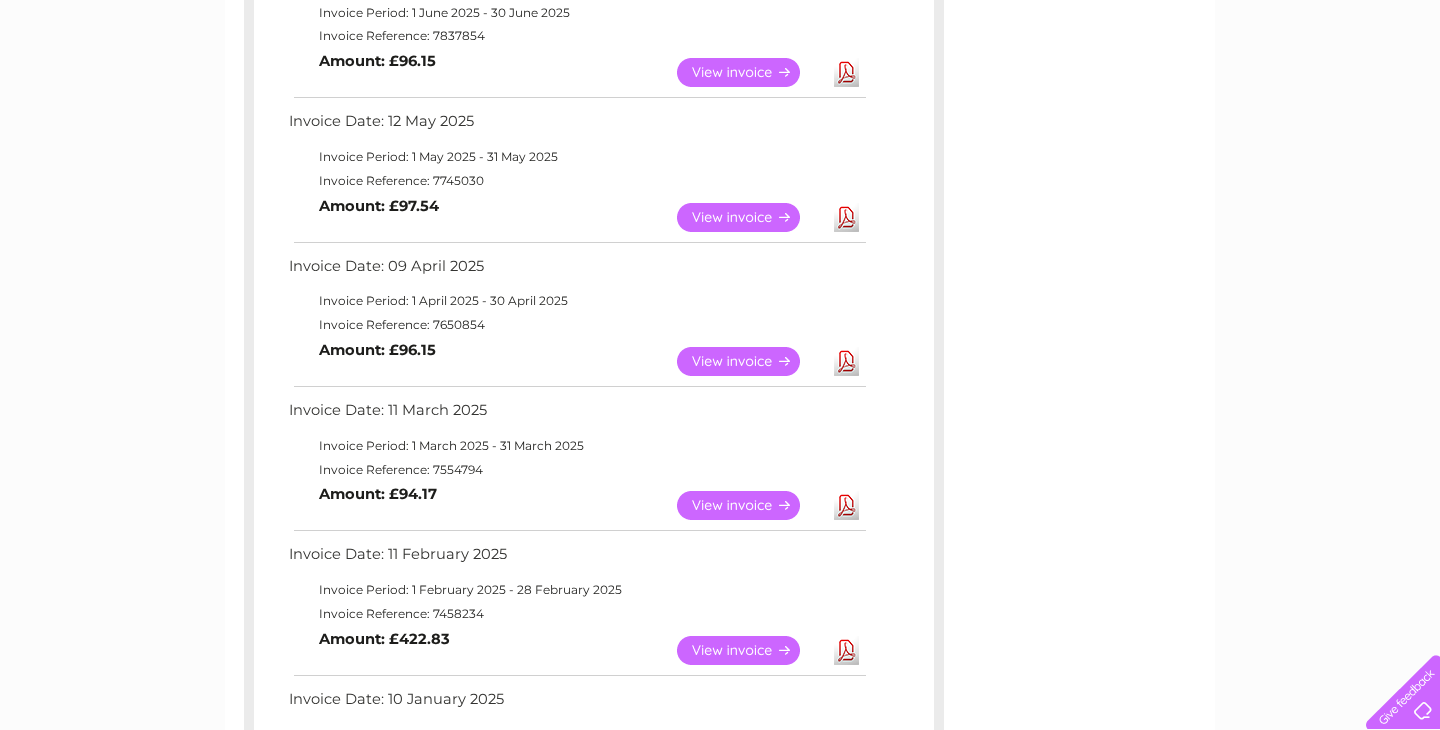 scroll, scrollTop: 555, scrollLeft: 0, axis: vertical 